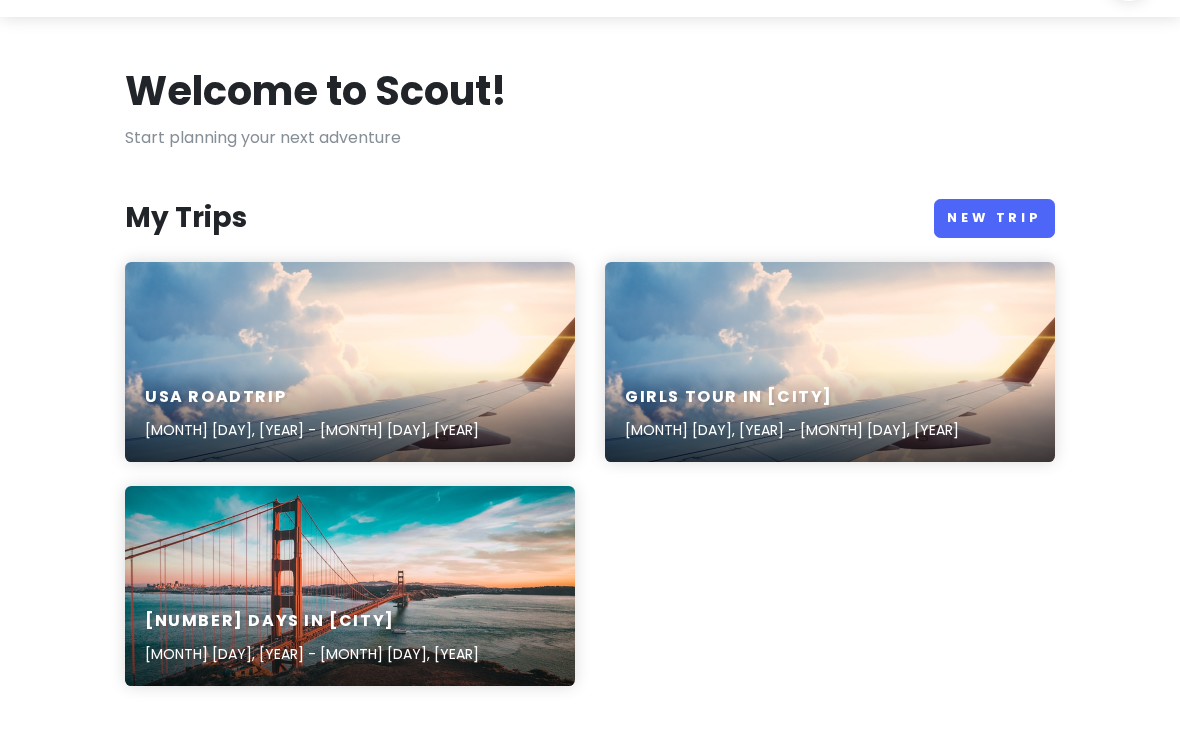 scroll, scrollTop: 60, scrollLeft: 0, axis: vertical 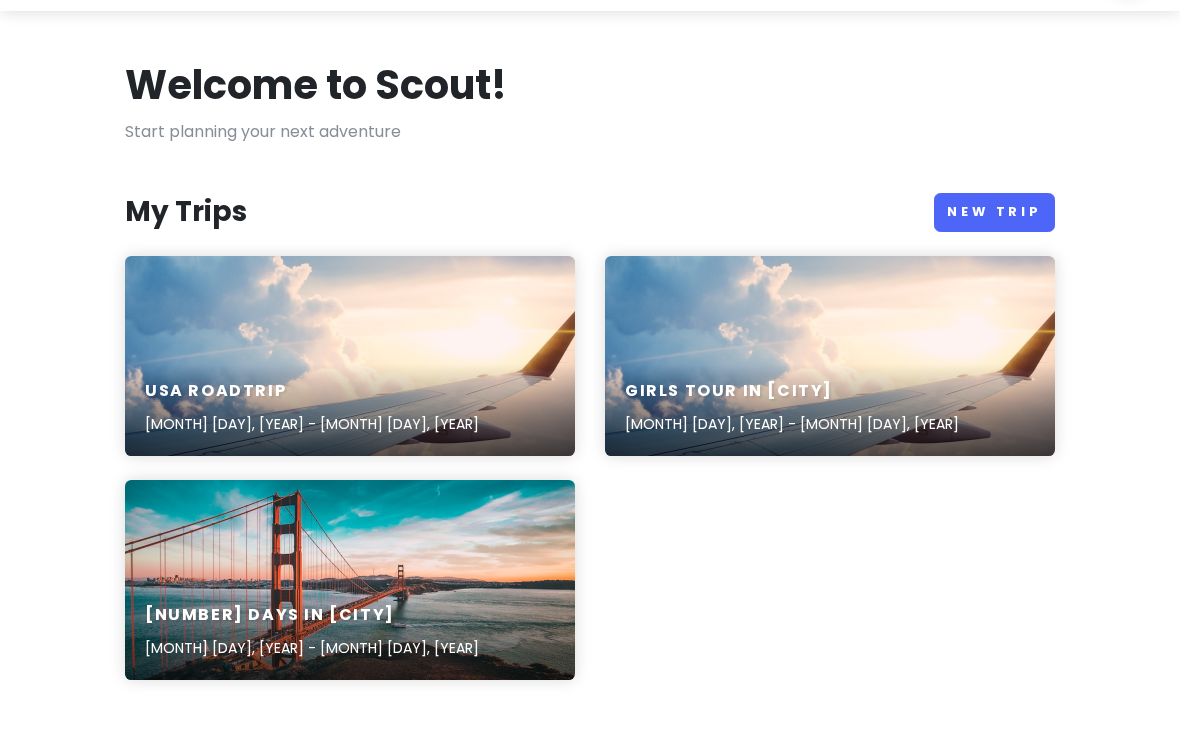 click on "New Trip" at bounding box center [994, 213] 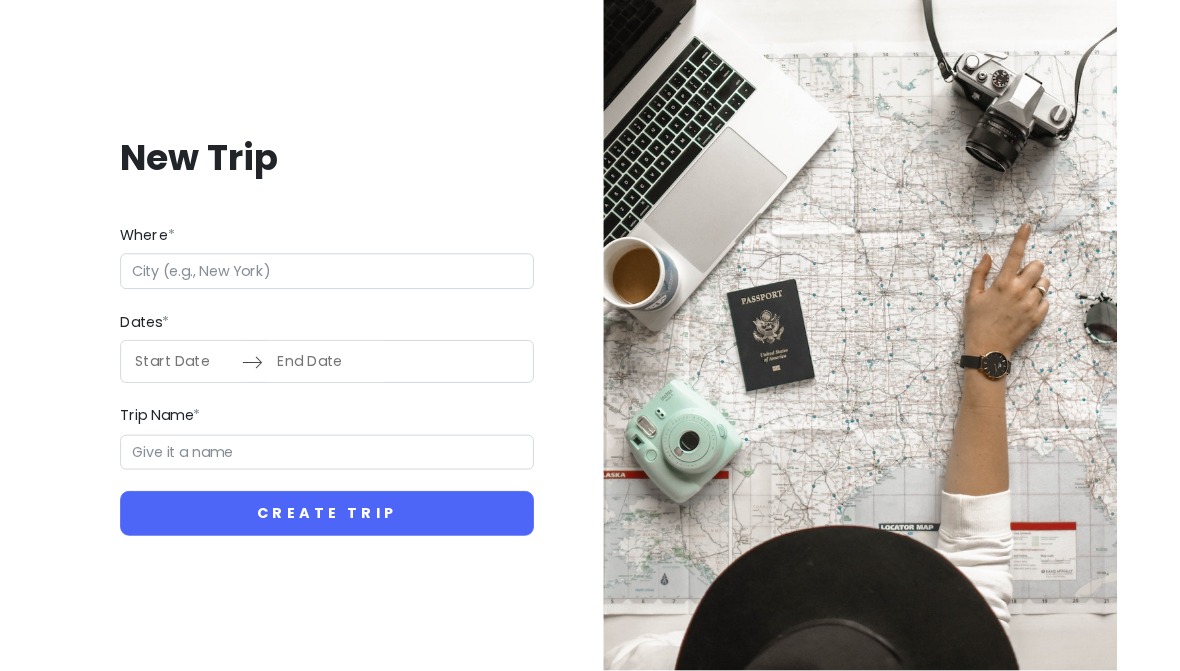 scroll, scrollTop: 0, scrollLeft: 0, axis: both 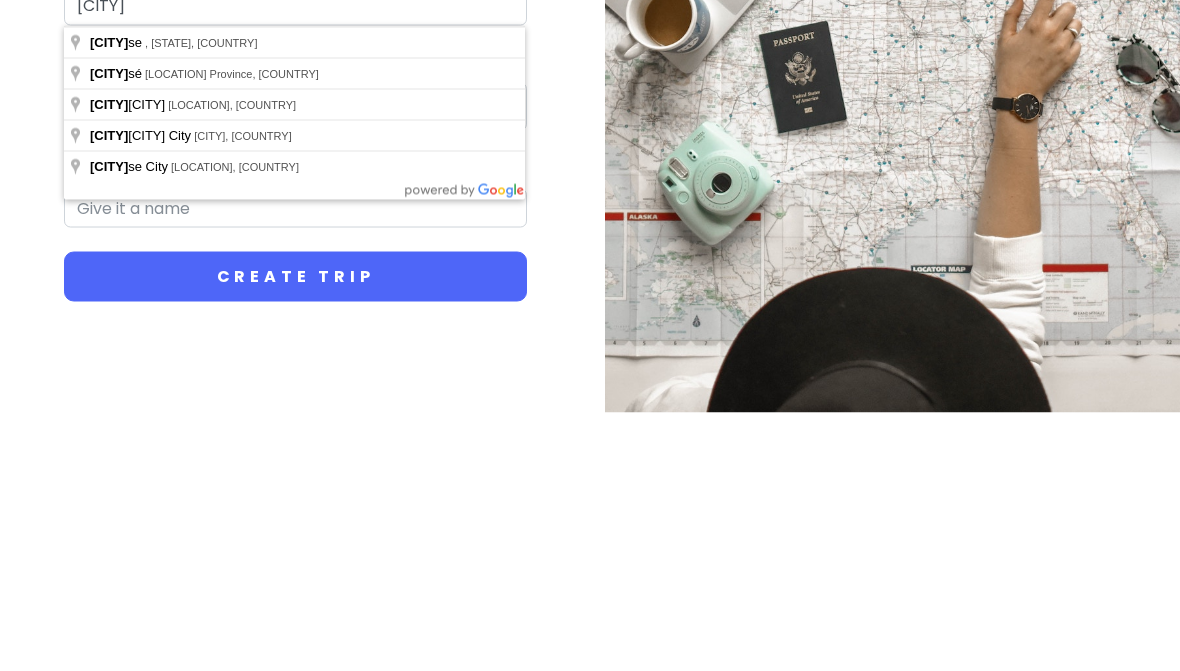 type on "[CITY]" 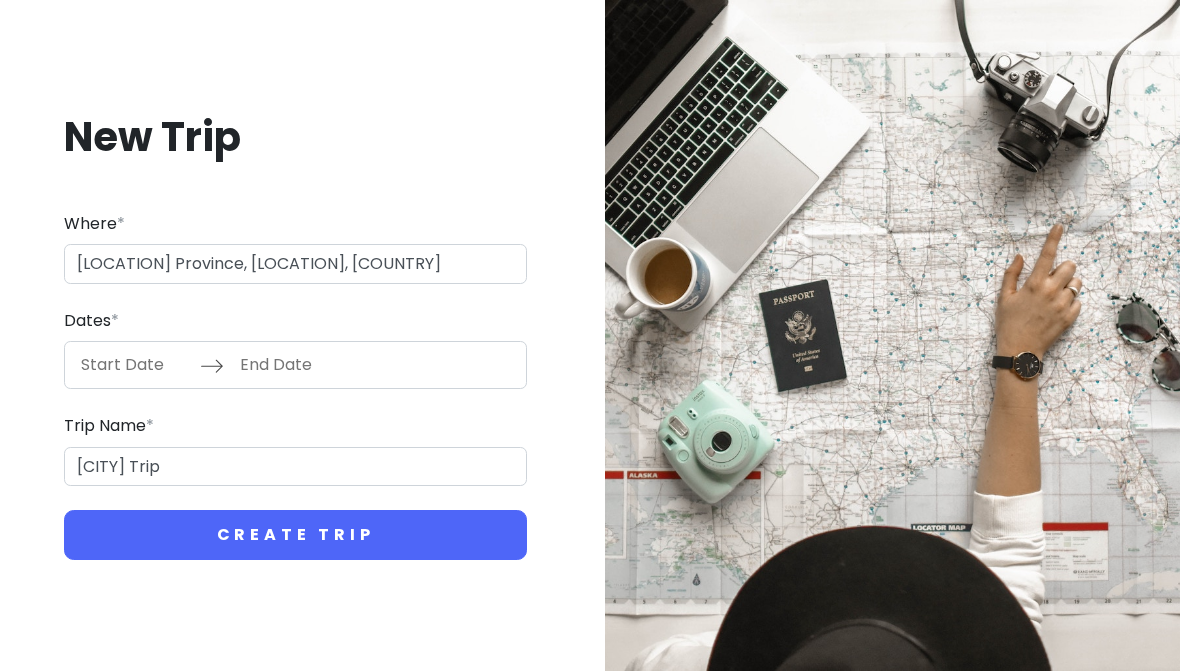 click on "Navigate forward to interact with the calendar and select a date. Press the question mark key to get the keyboard shortcuts for changing dates. Navigate backward to interact with the calendar and select a date. Press the question mark key to get the keyboard shortcuts for changing dates." at bounding box center [295, 365] 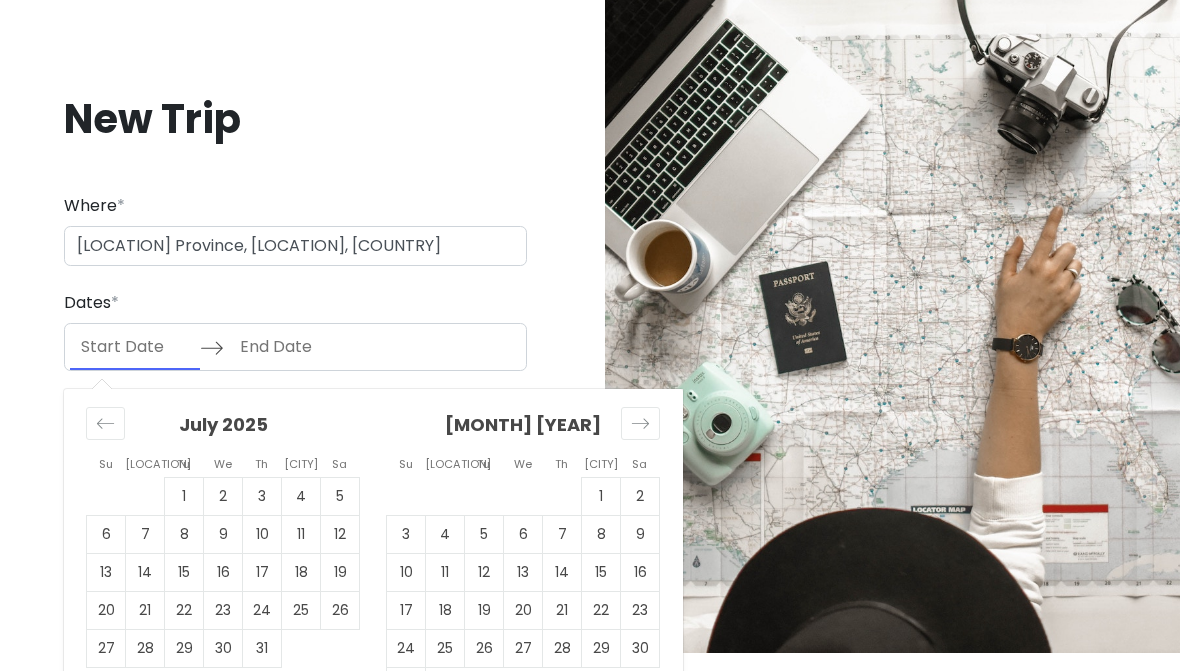 scroll, scrollTop: 75, scrollLeft: 0, axis: vertical 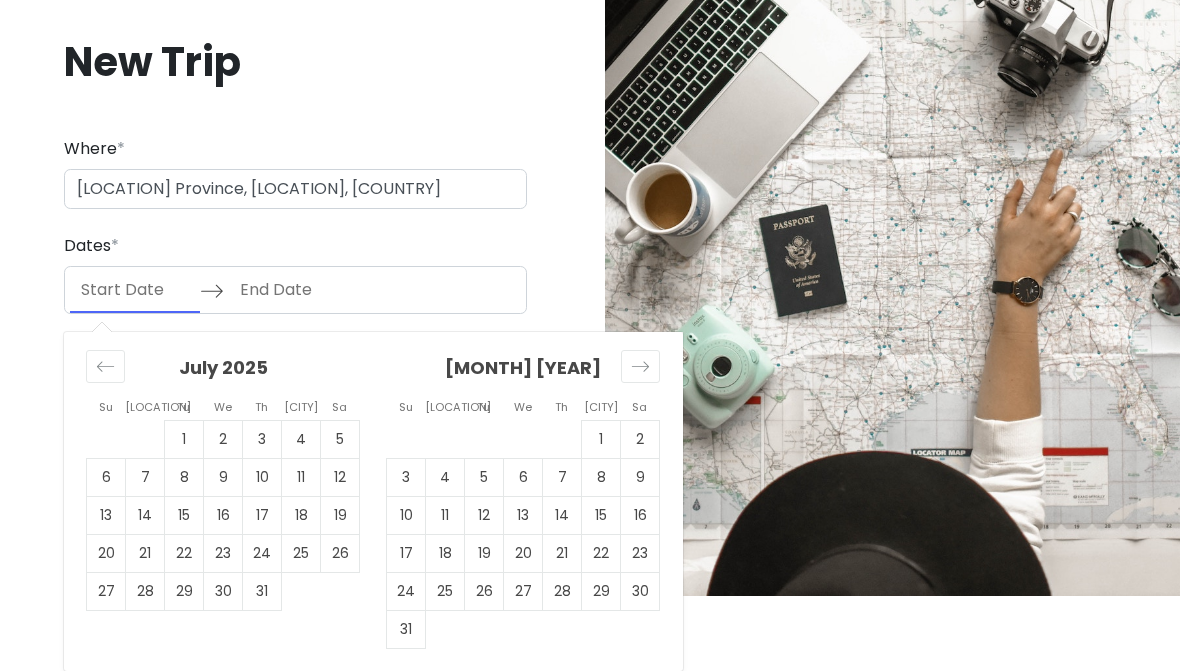 click at bounding box center [640, 366] 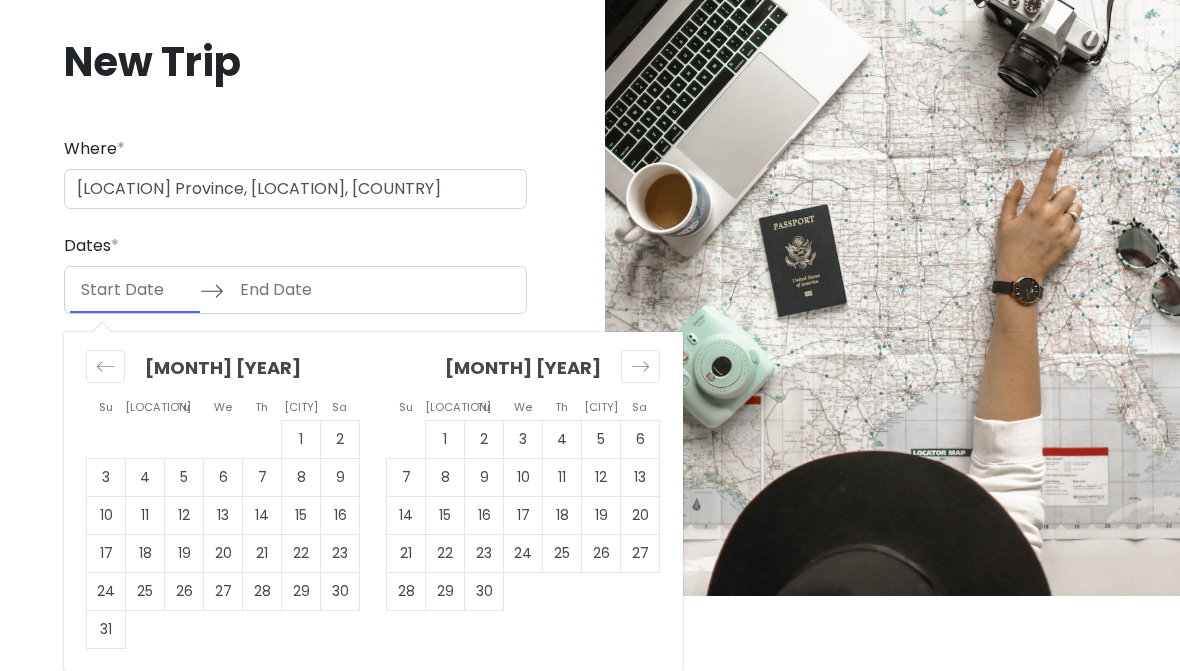click at bounding box center (640, 366) 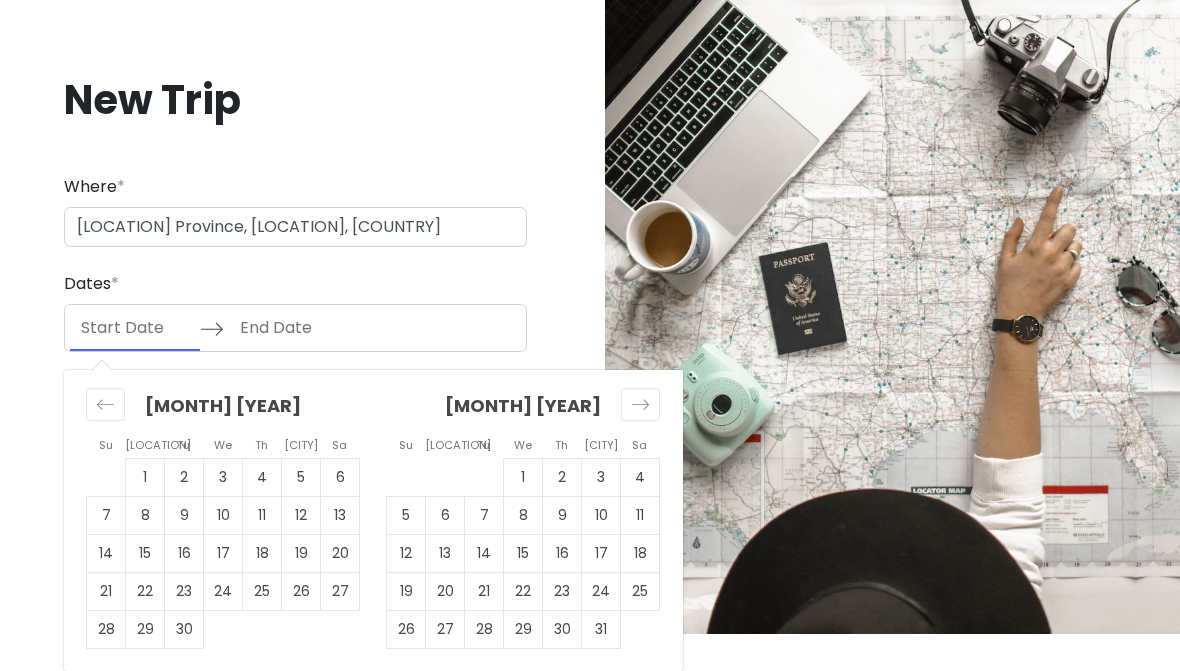 scroll, scrollTop: 37, scrollLeft: 0, axis: vertical 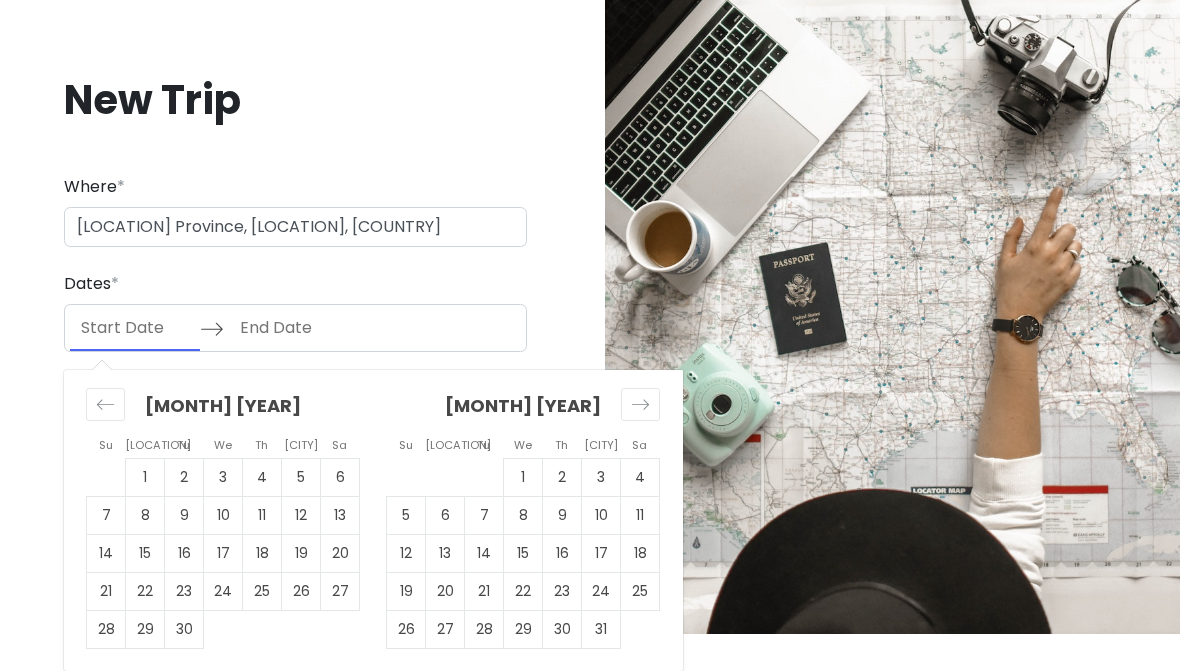 click at bounding box center [640, 404] 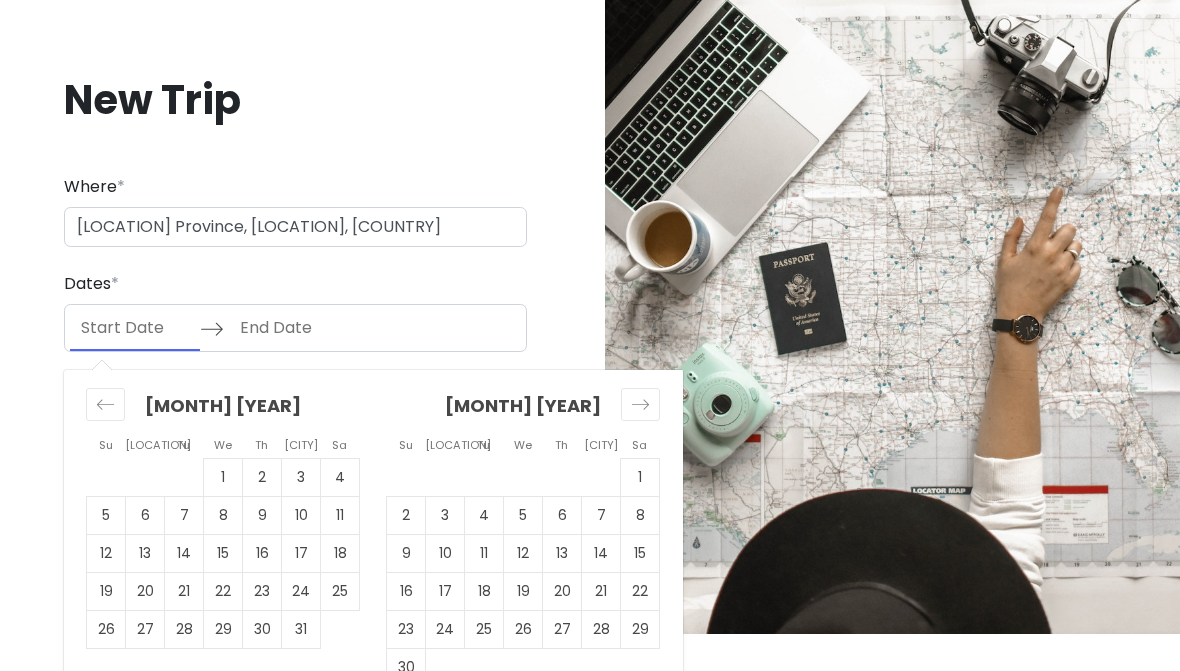 click at bounding box center (640, 404) 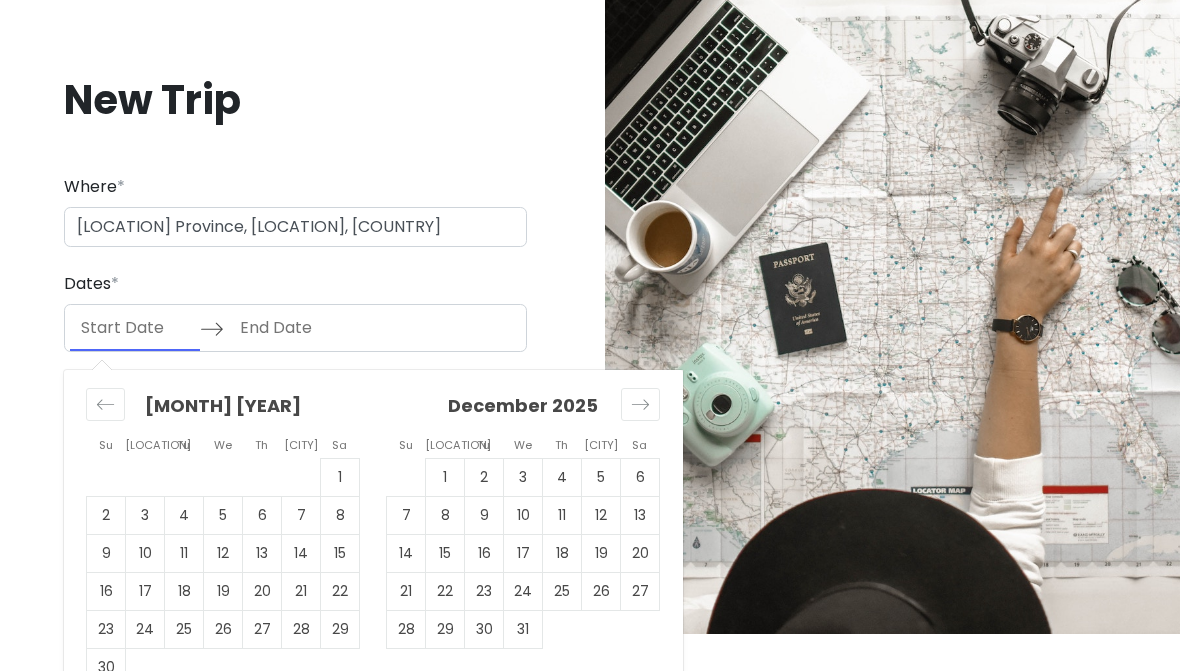 click at bounding box center (640, 404) 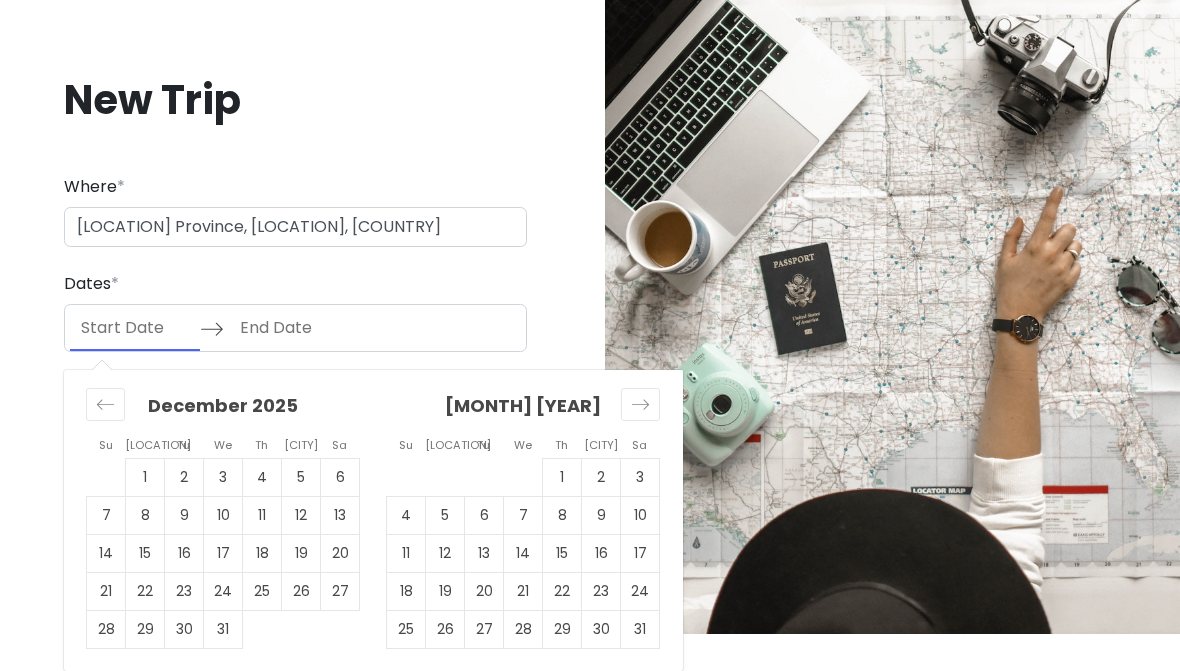 click at bounding box center [640, 404] 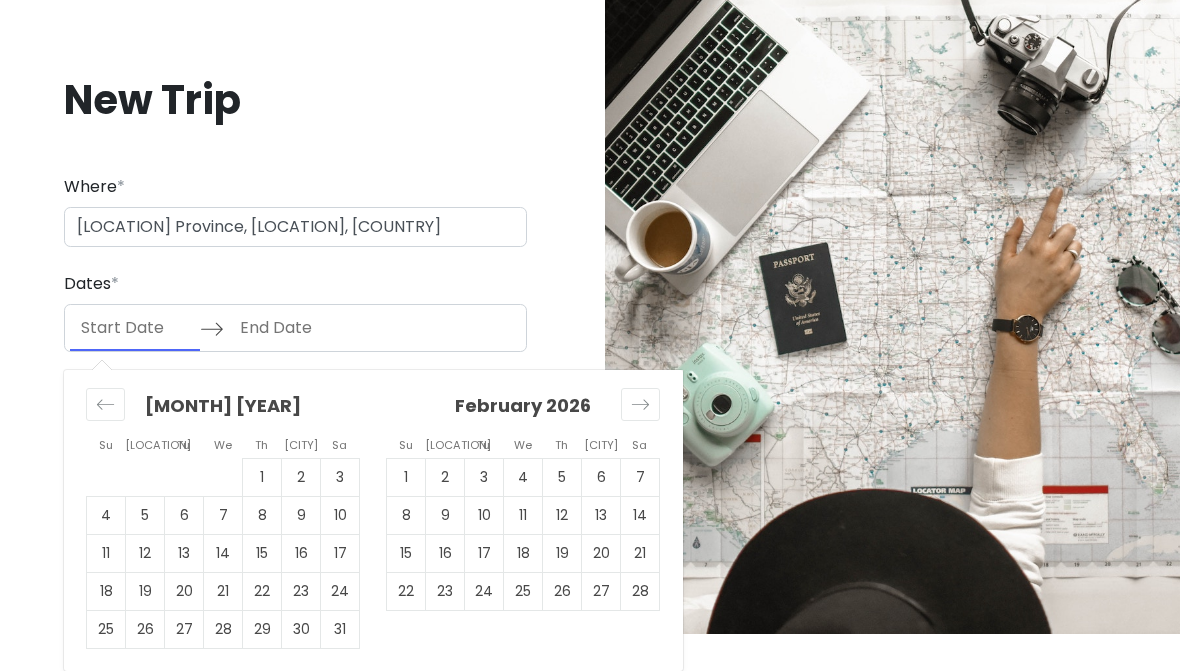 click at bounding box center (640, 404) 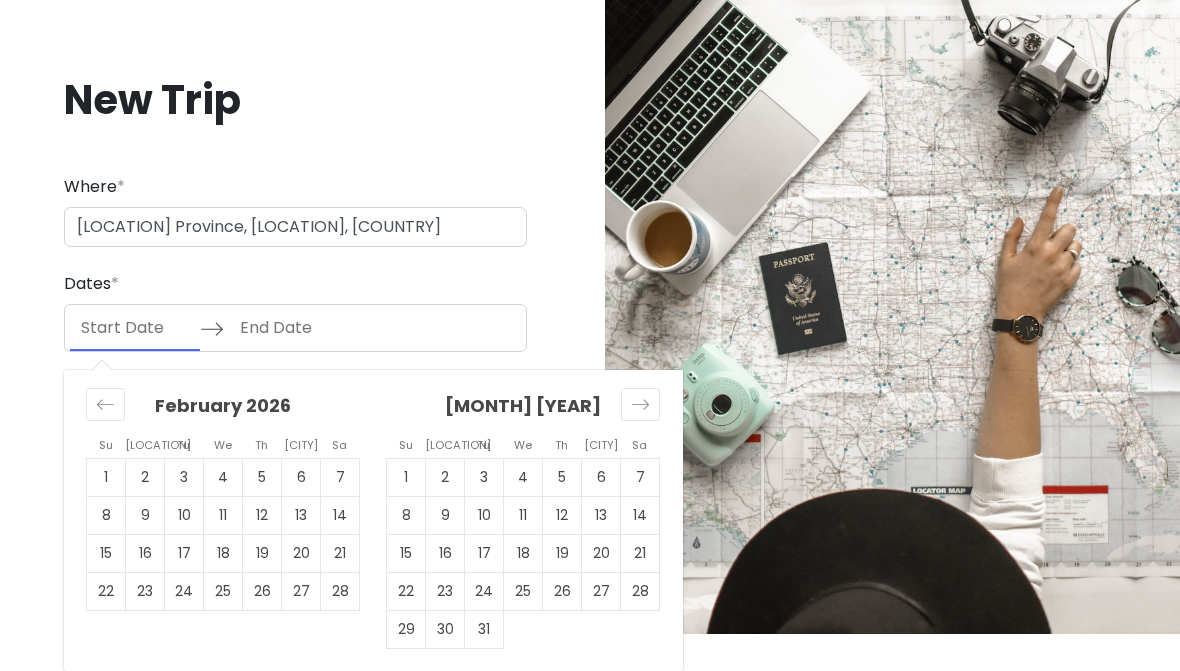 click at bounding box center [640, 404] 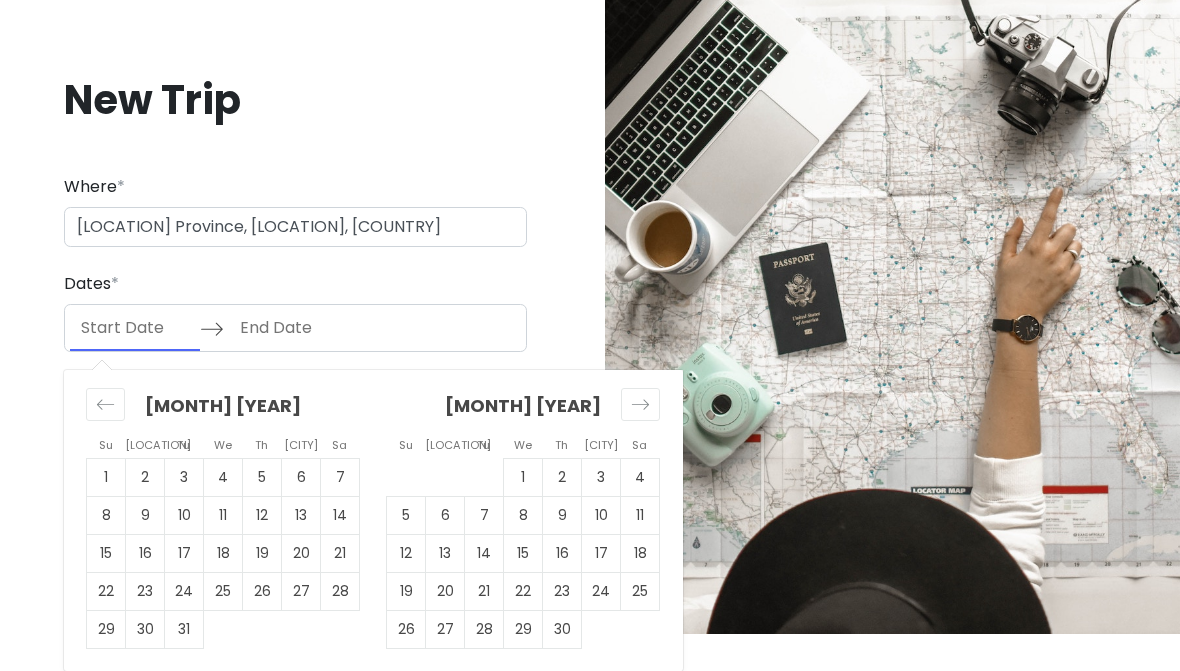 click at bounding box center (640, 404) 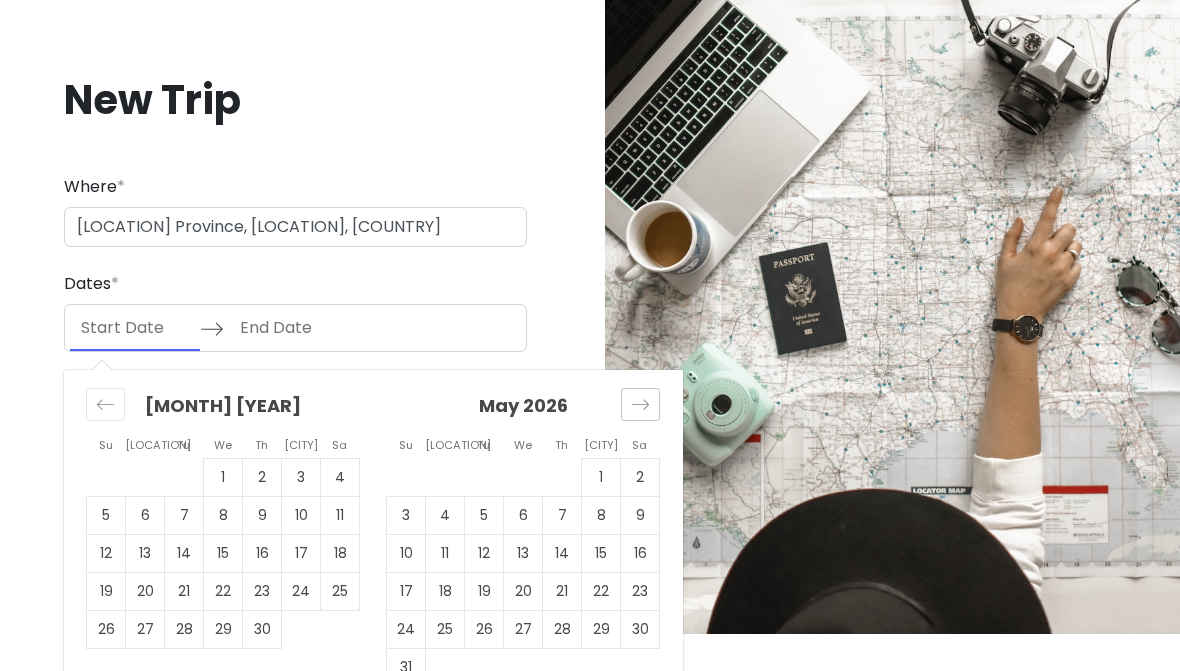 click at bounding box center (640, 404) 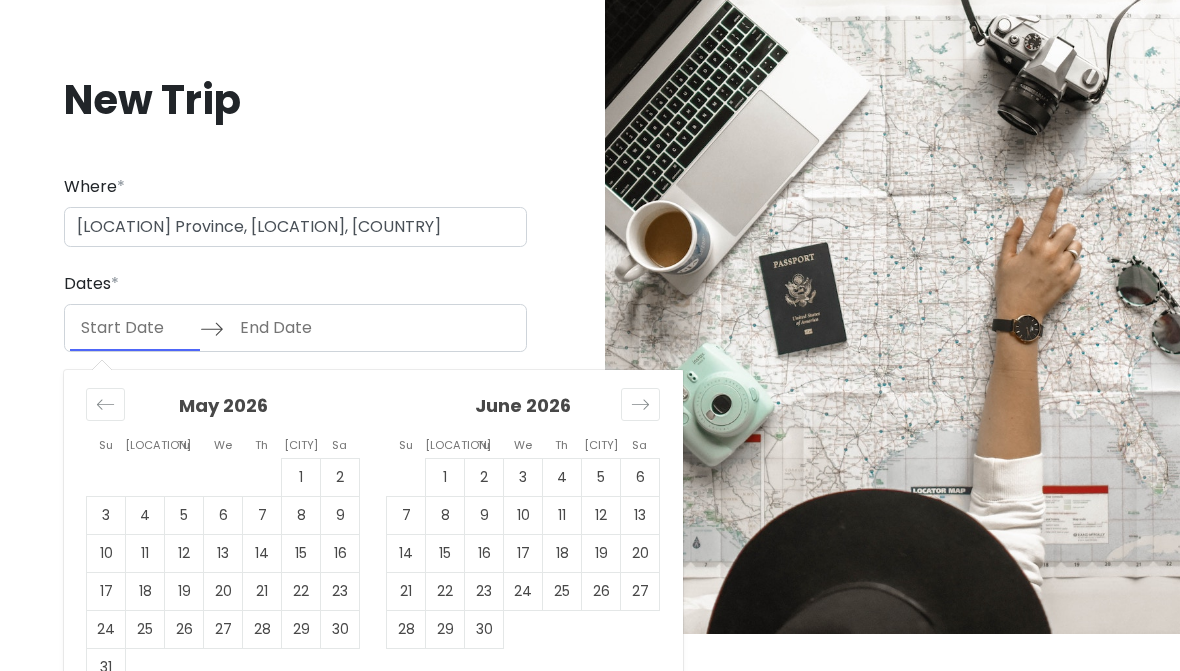 click at bounding box center [640, 404] 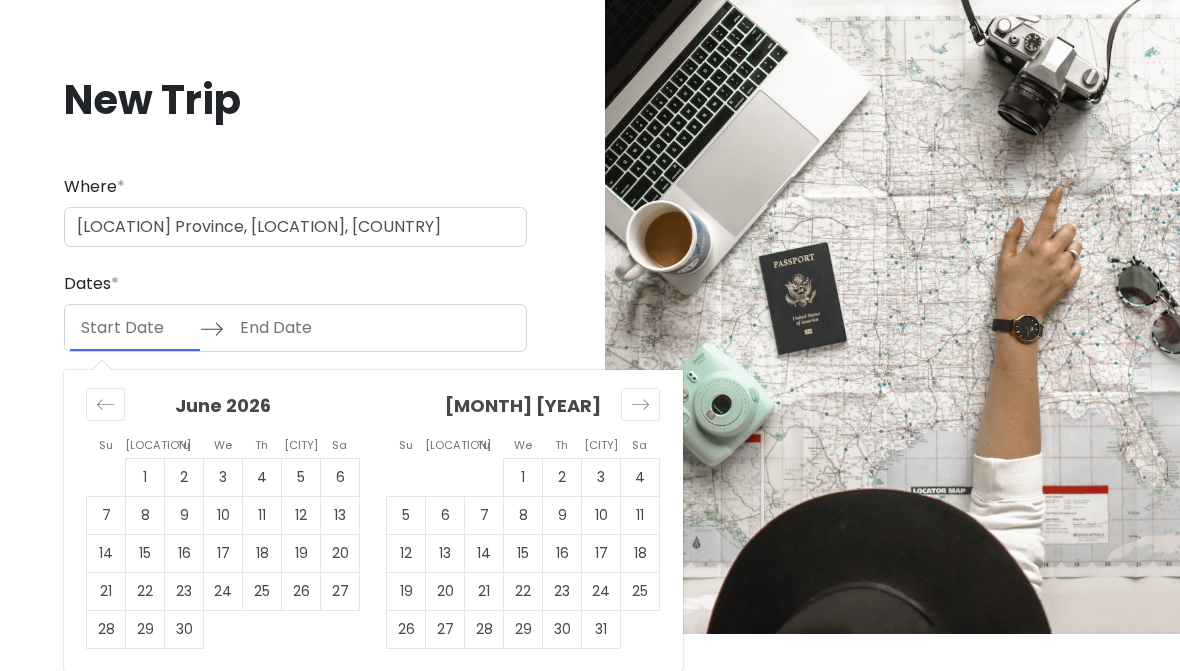 click at bounding box center (640, 404) 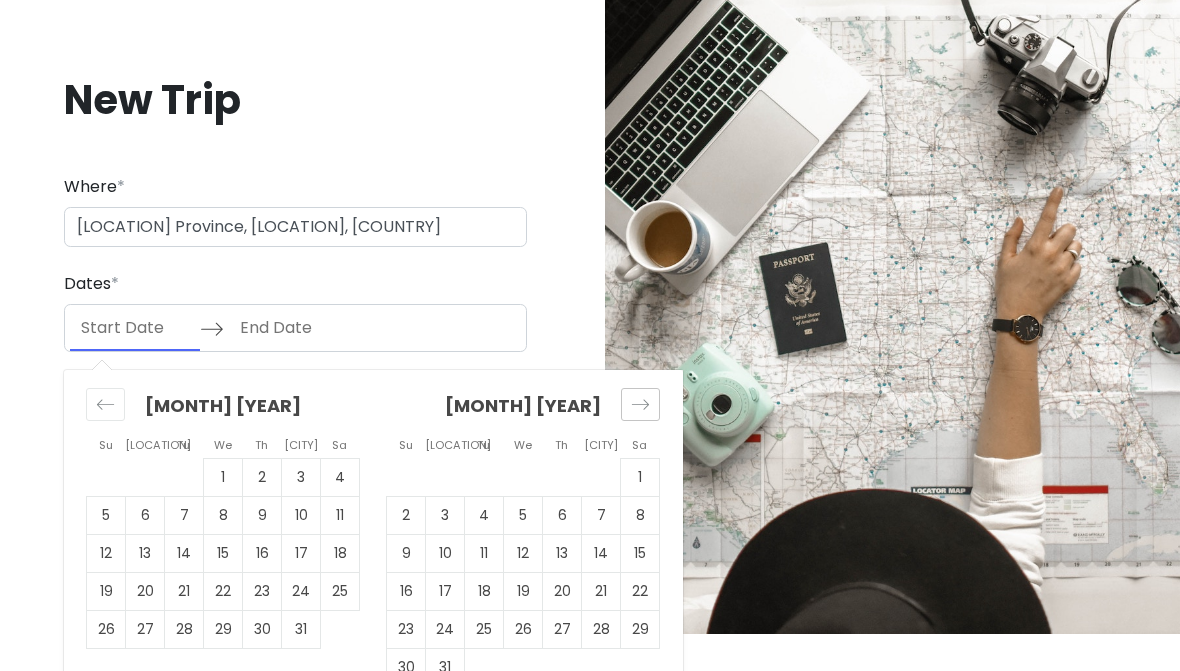 click at bounding box center (640, 404) 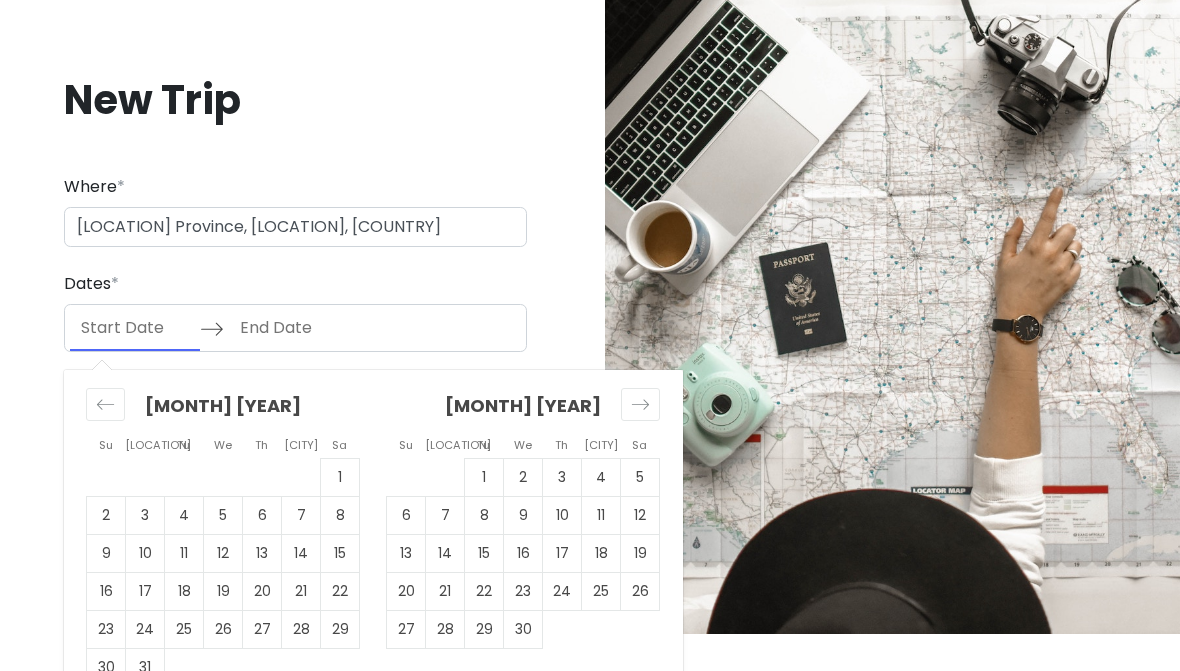 click at bounding box center [640, 404] 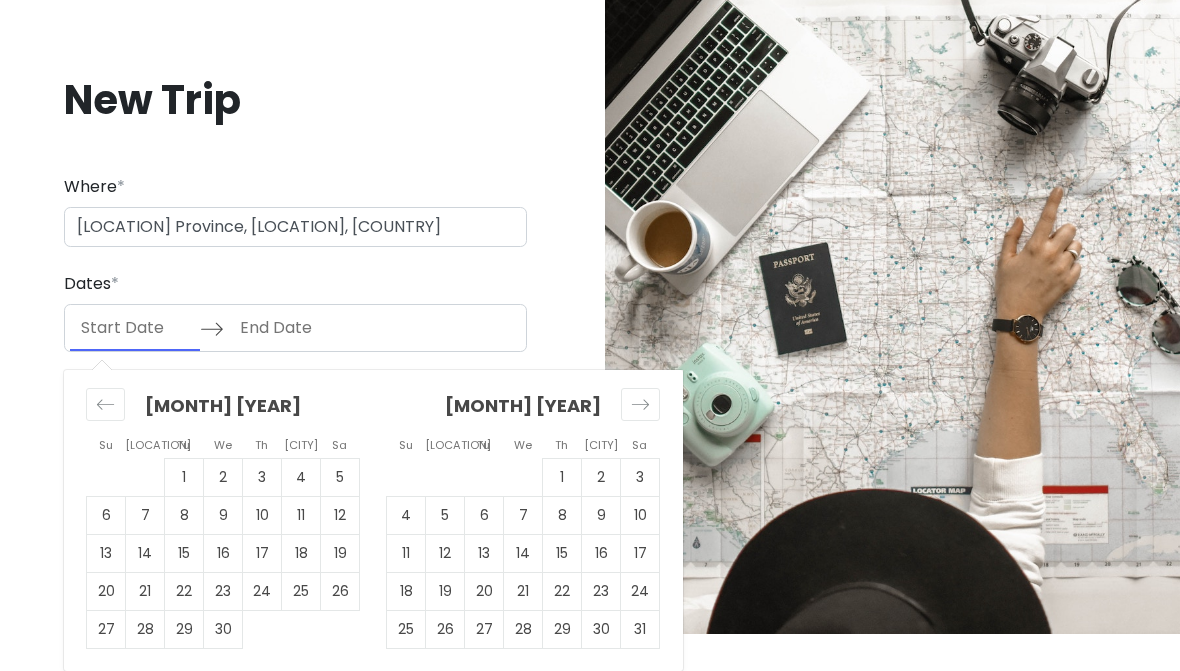 click on "16" at bounding box center [601, 554] 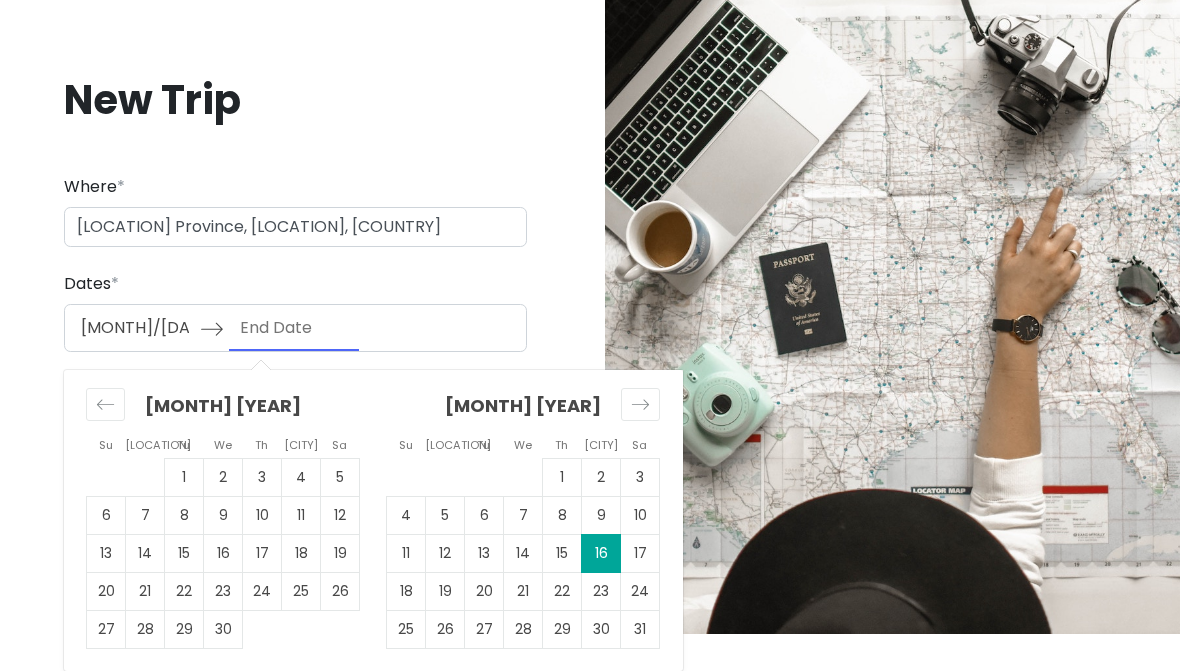 click at bounding box center (640, 404) 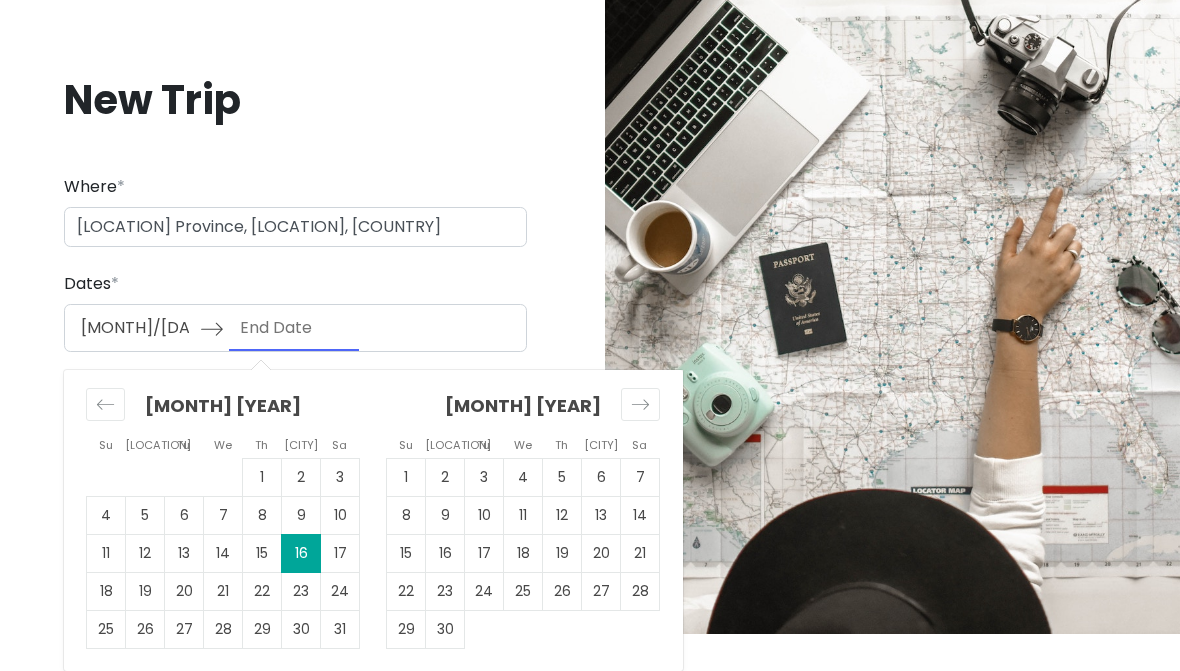 click at bounding box center (640, 404) 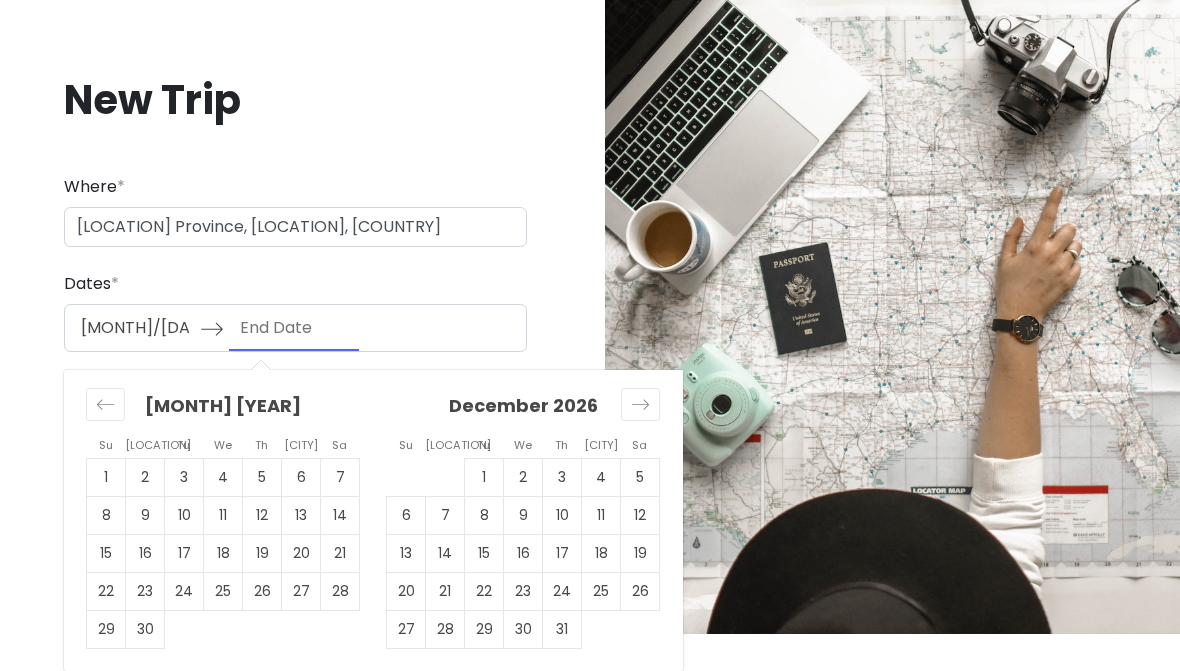 click at bounding box center (640, 404) 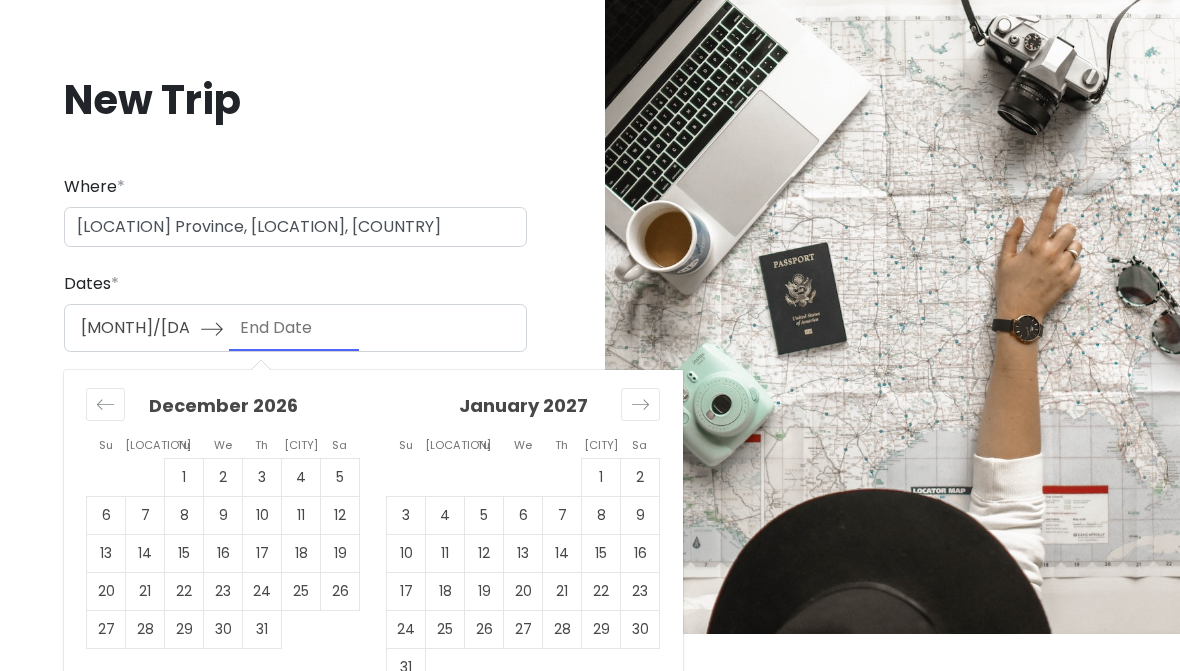 click at bounding box center [640, 404] 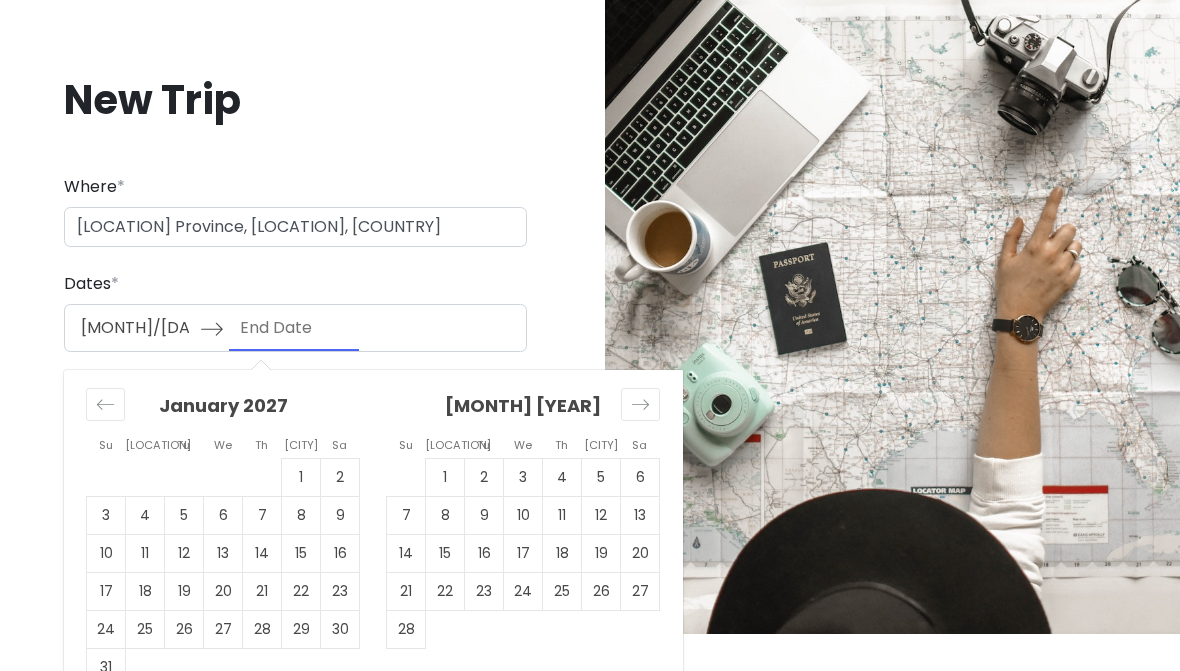 click on "1" at bounding box center [445, 478] 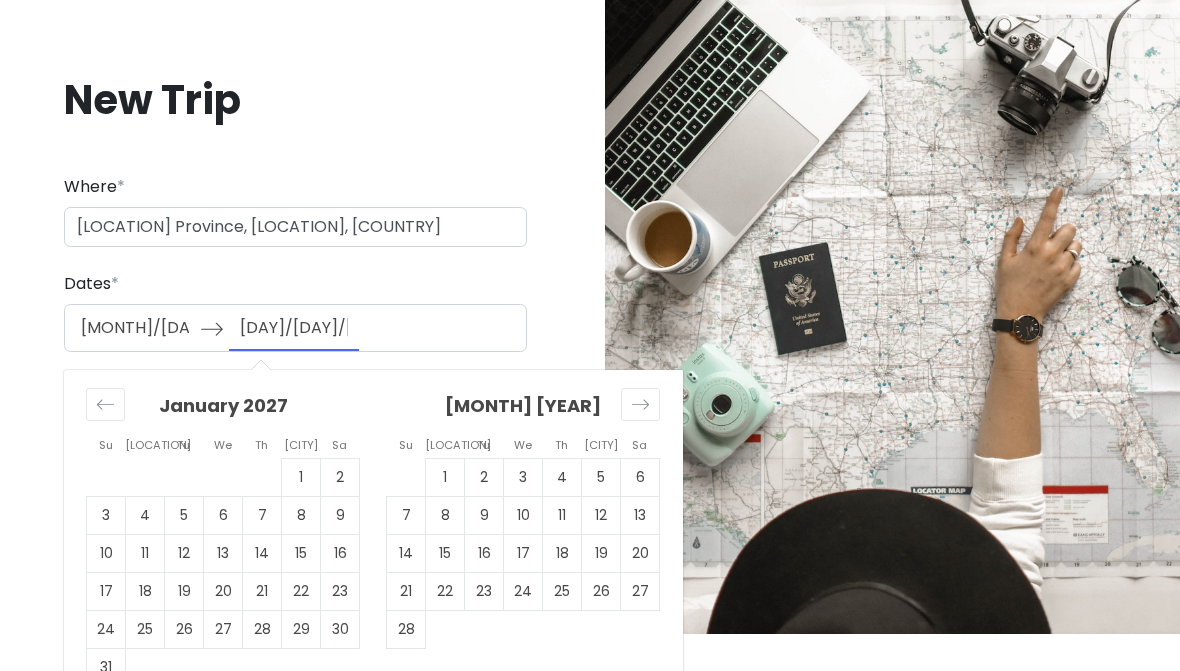 scroll, scrollTop: 0, scrollLeft: 0, axis: both 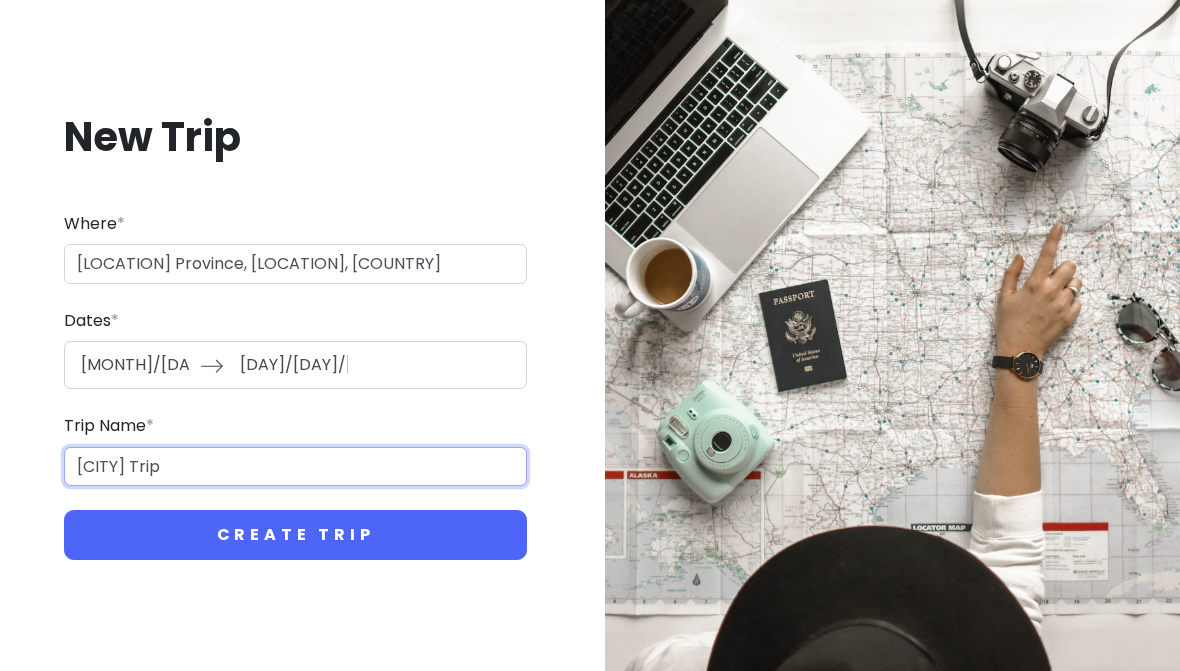 click on "[CITY] Trip" at bounding box center (295, 467) 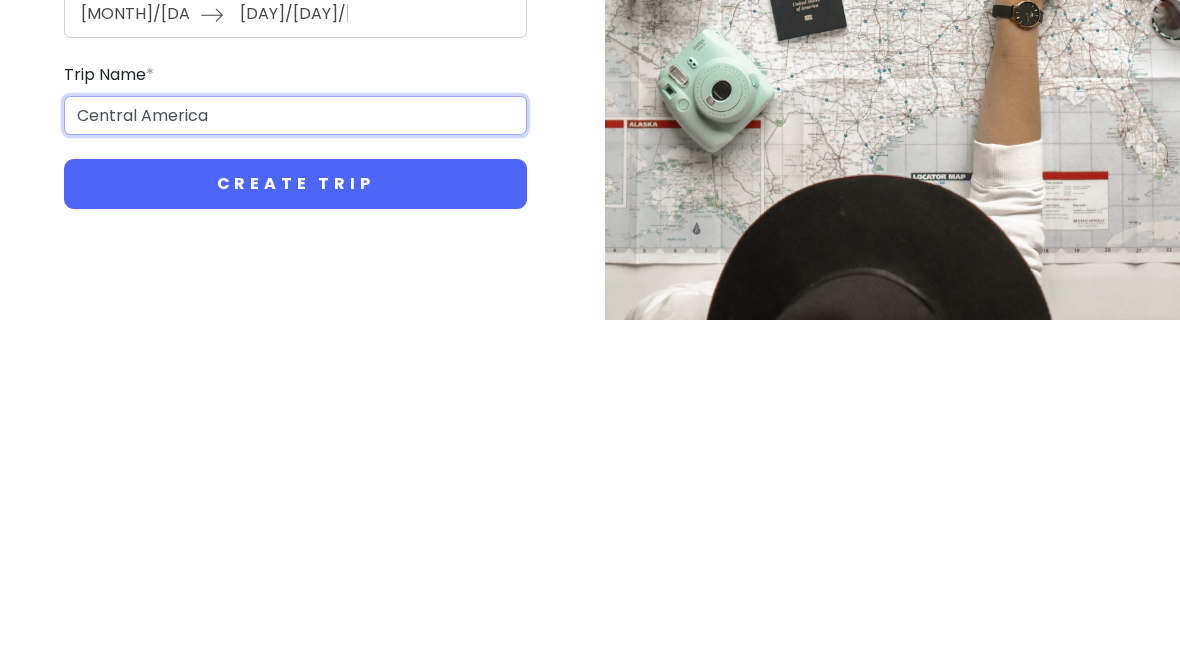 type on "Central America" 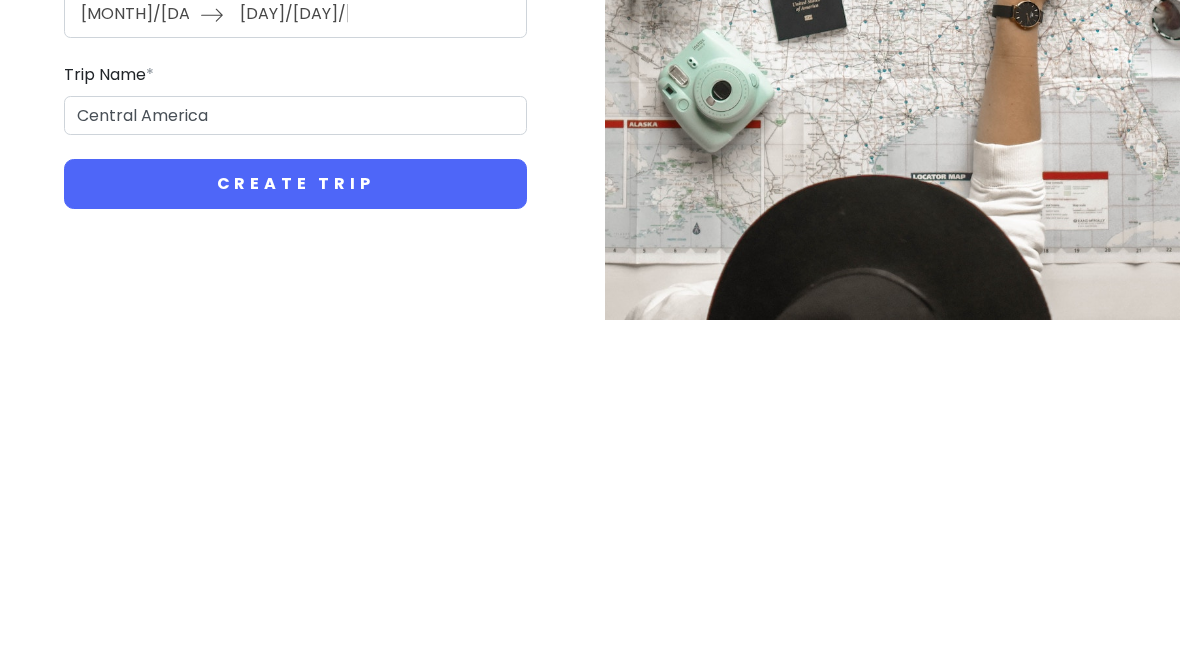 click on "Create Trip" at bounding box center [295, 535] 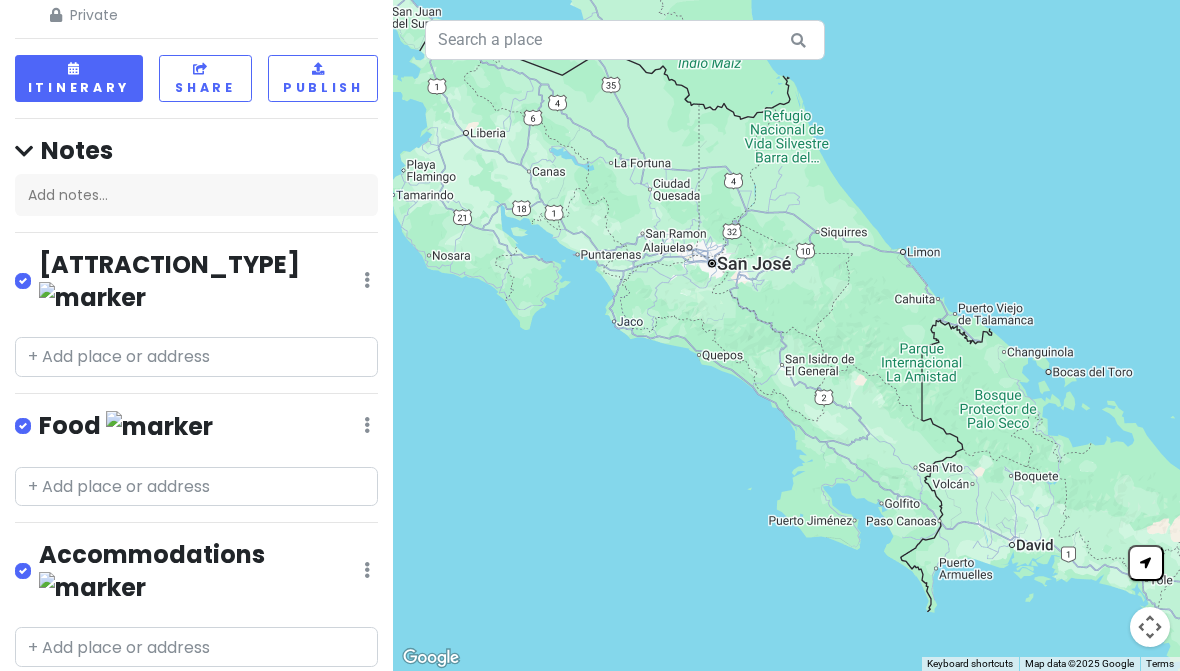 scroll, scrollTop: 68, scrollLeft: 0, axis: vertical 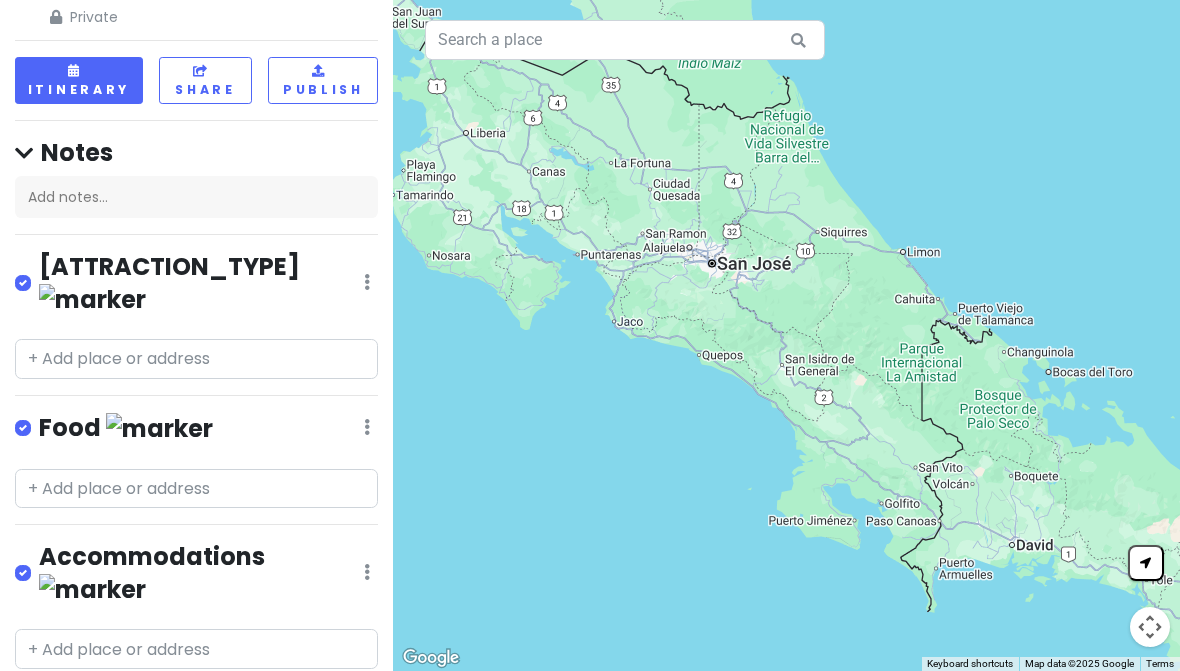 click at bounding box center [367, 282] 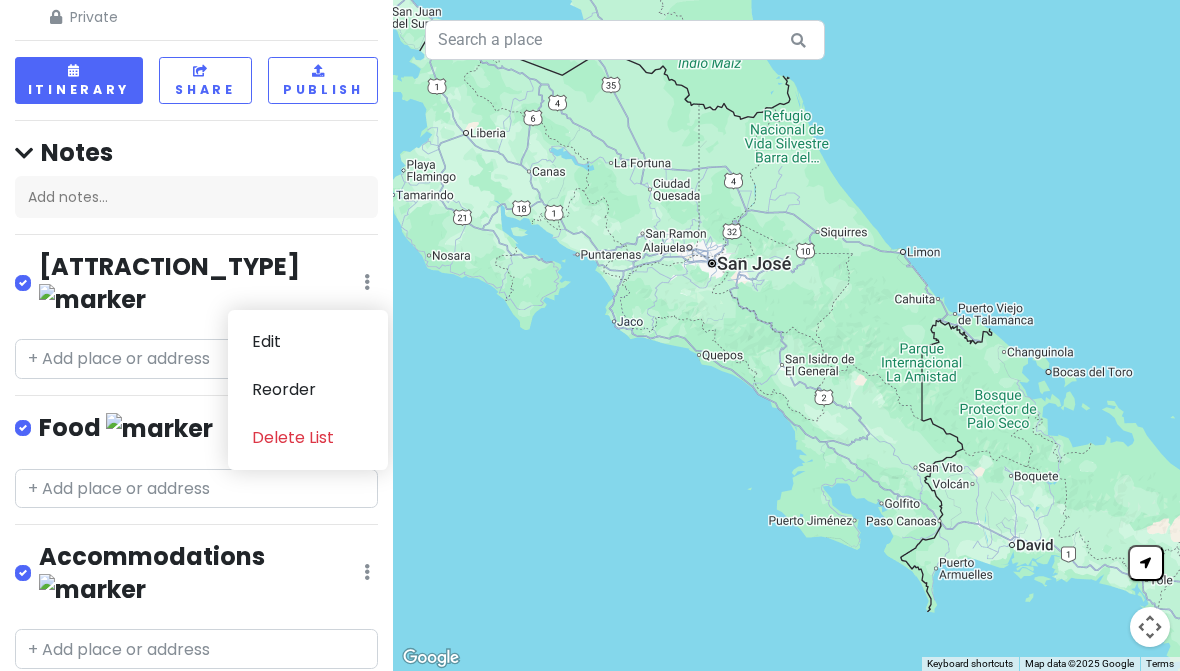 click on "Edit" at bounding box center [308, 342] 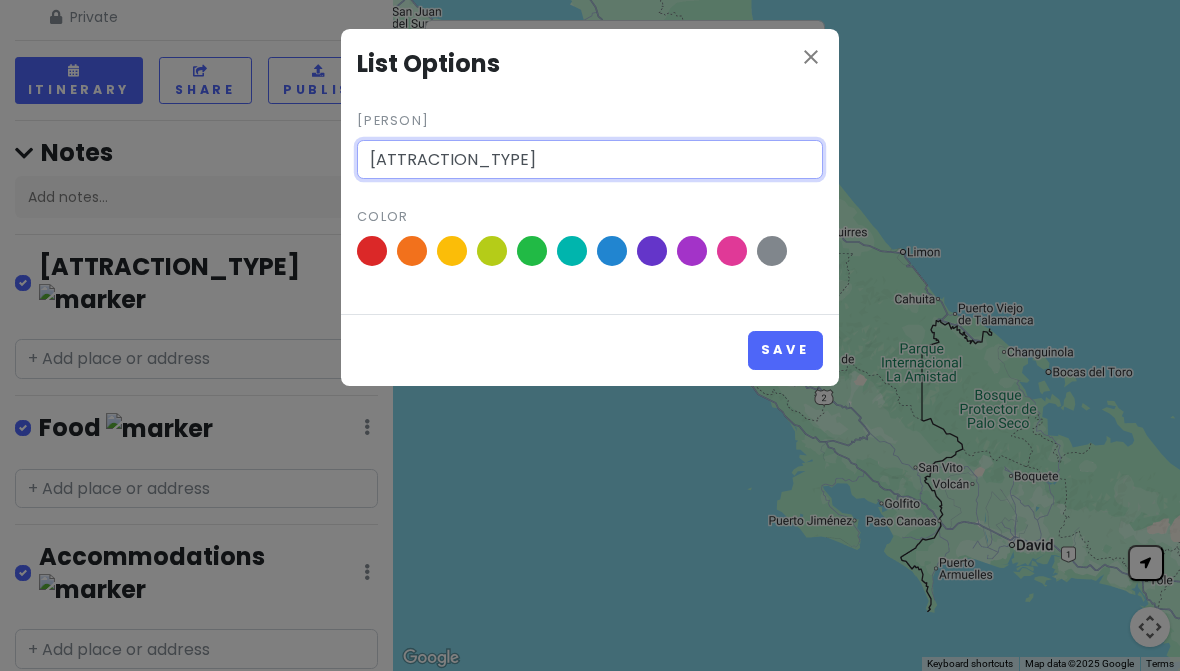 click on "[ATTRACTION_TYPE]" at bounding box center (590, 160) 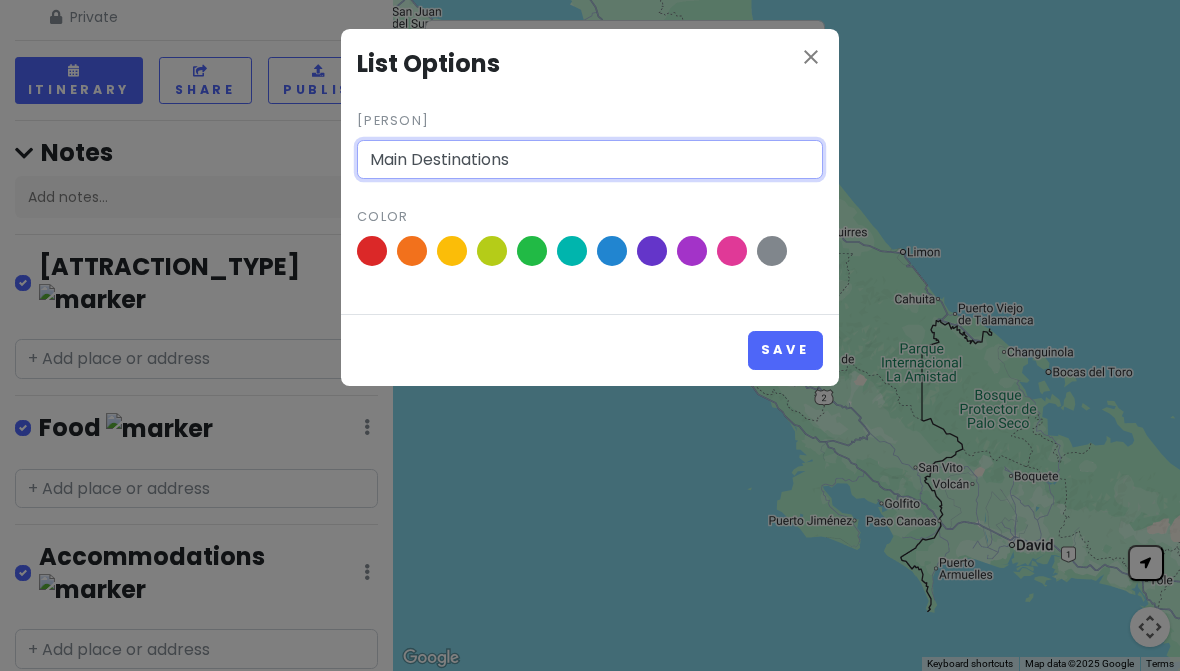 type on "Main Destinations" 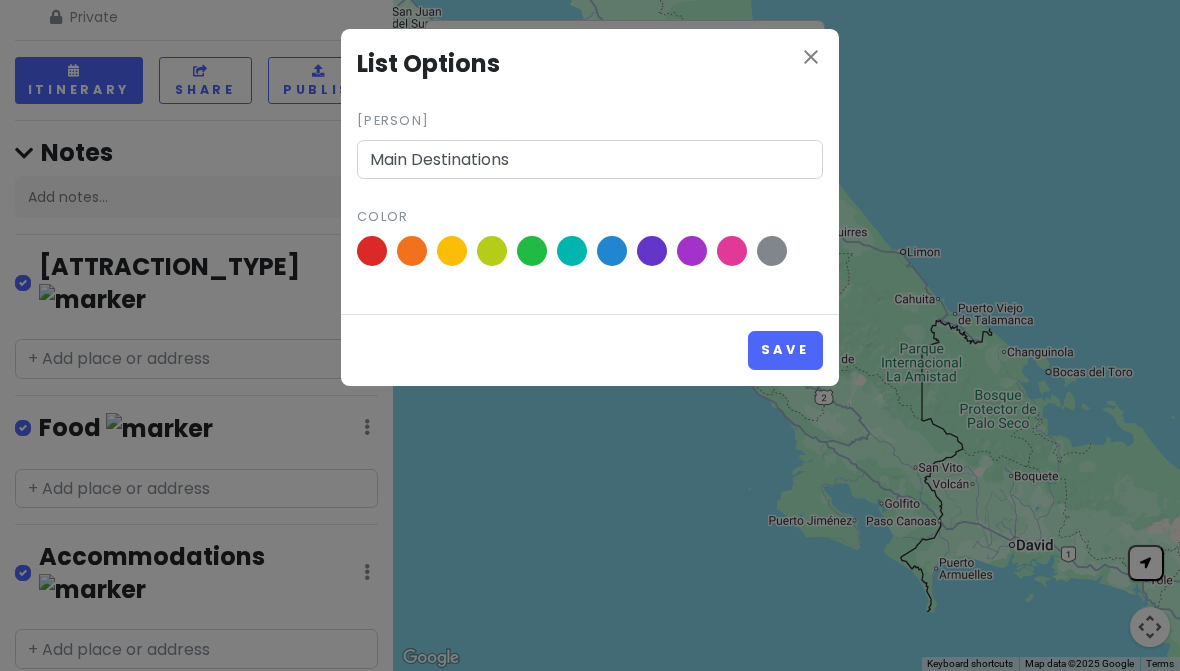 click on "Save" at bounding box center (785, 350) 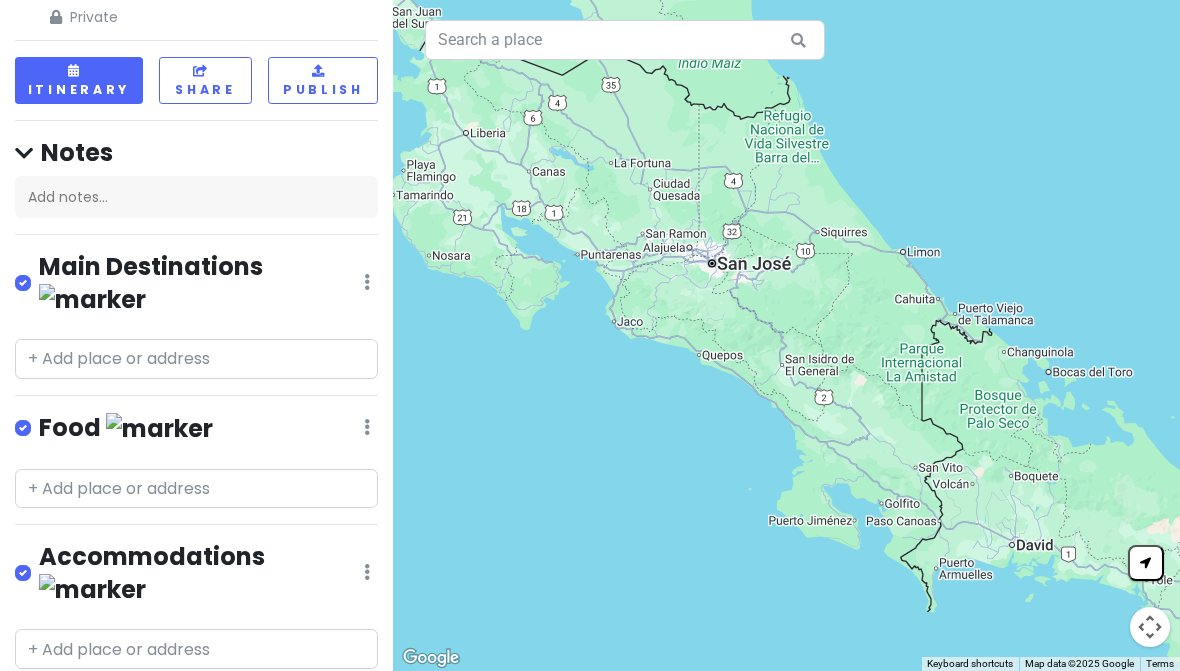 click at bounding box center [367, 282] 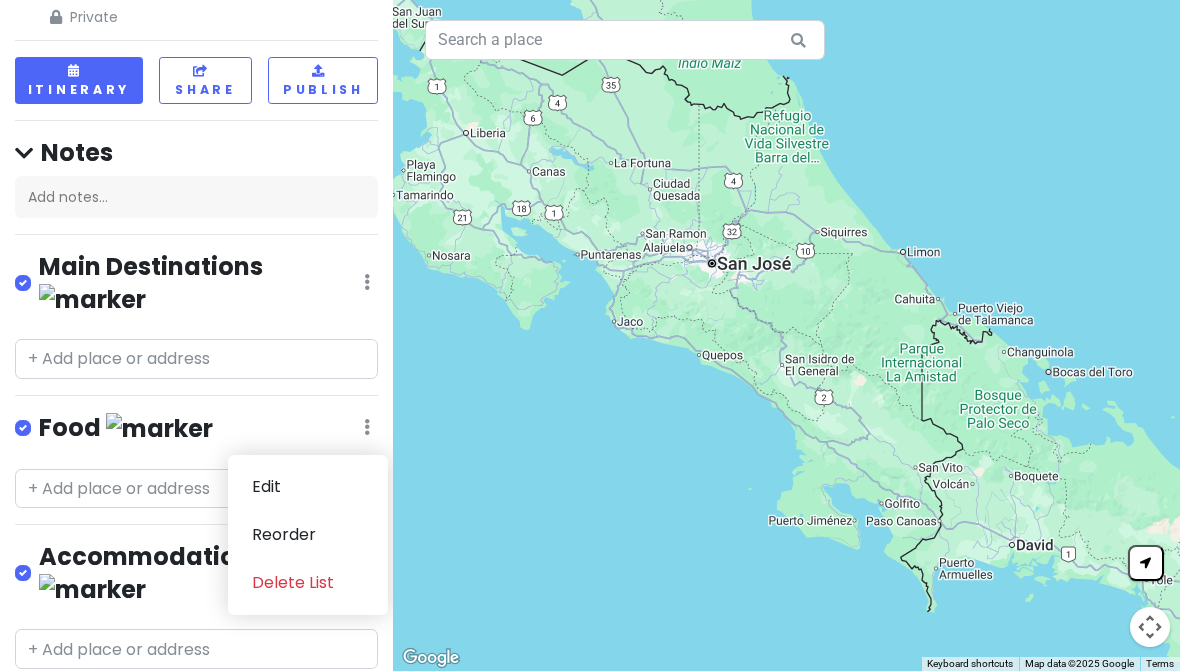 click on "Delete List" at bounding box center [308, 583] 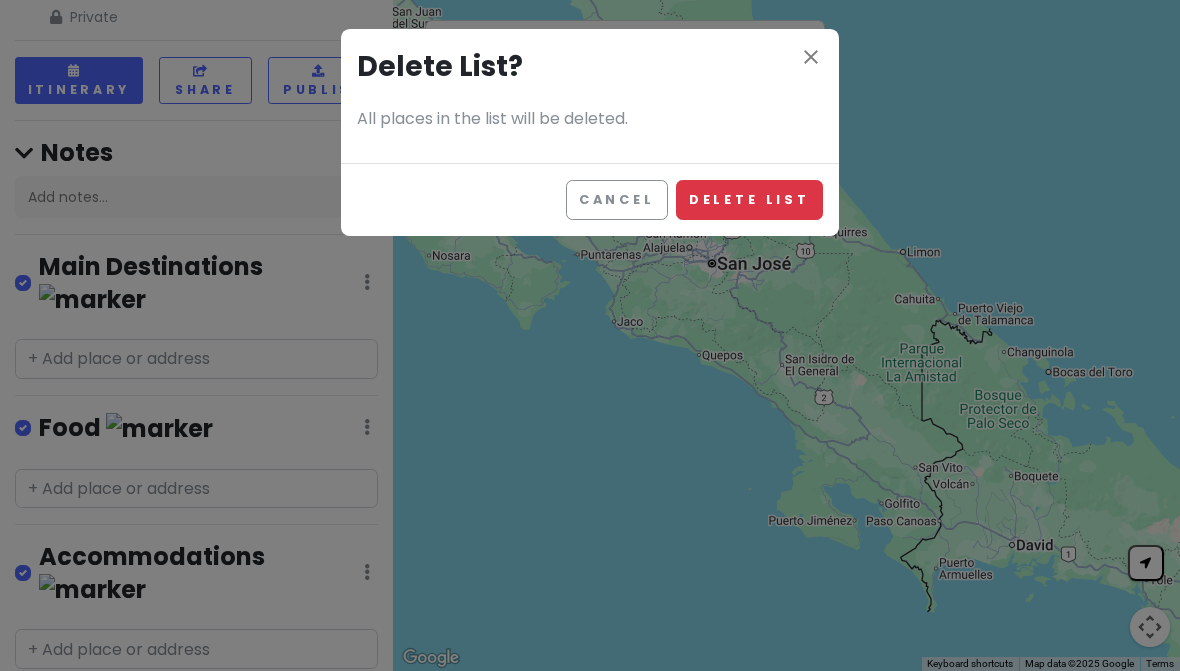 click on "Delete List" at bounding box center (749, 199) 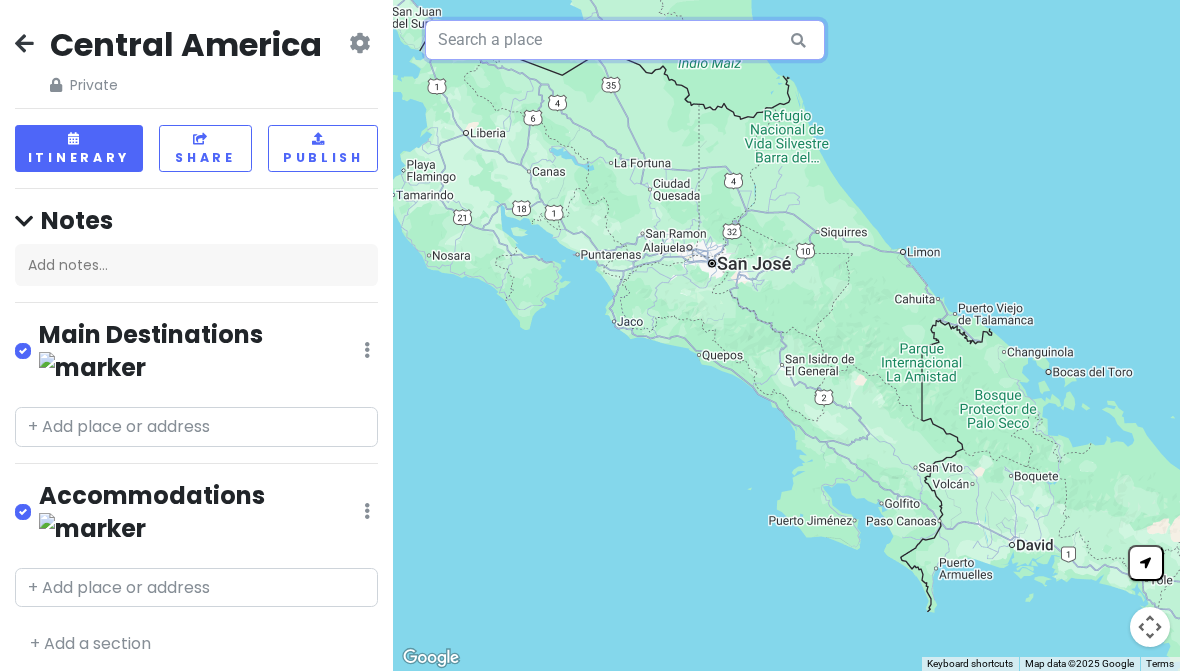 click at bounding box center [625, 40] 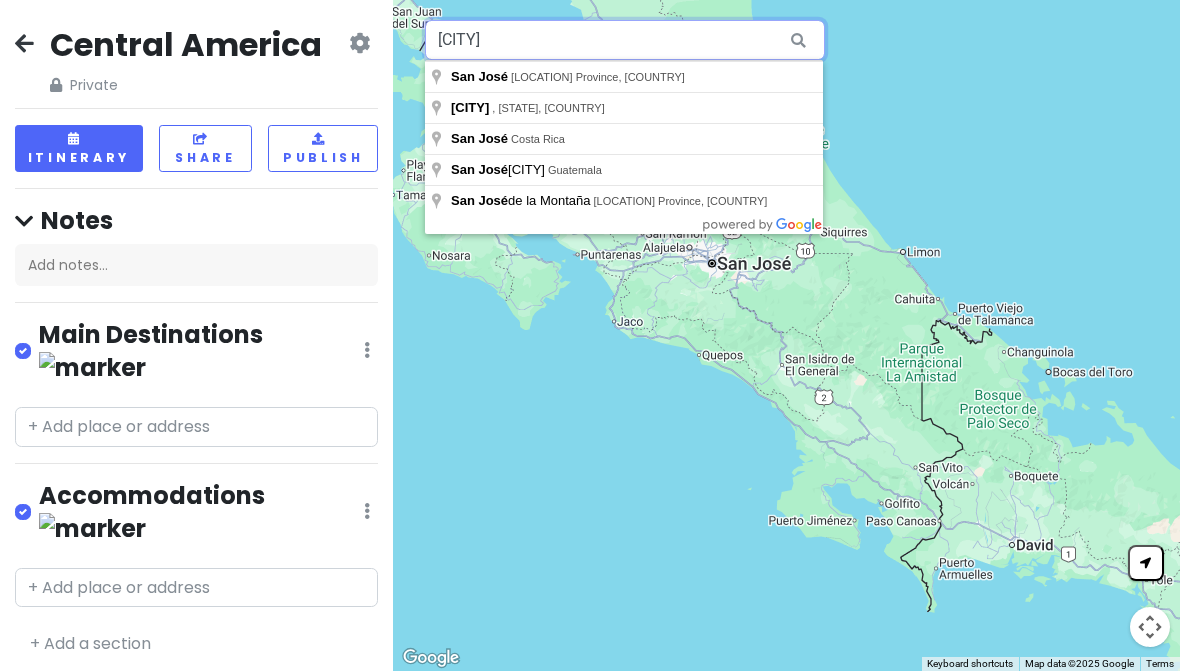 type on "[CITY]" 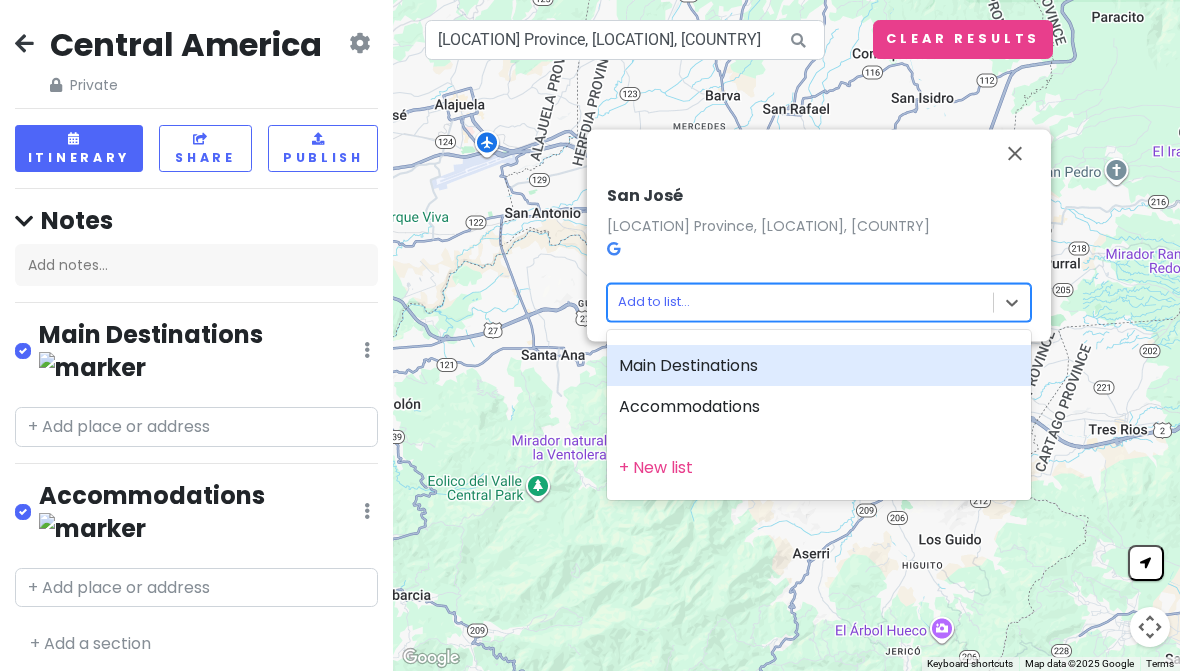 click on "Main Destinations" at bounding box center [819, 366] 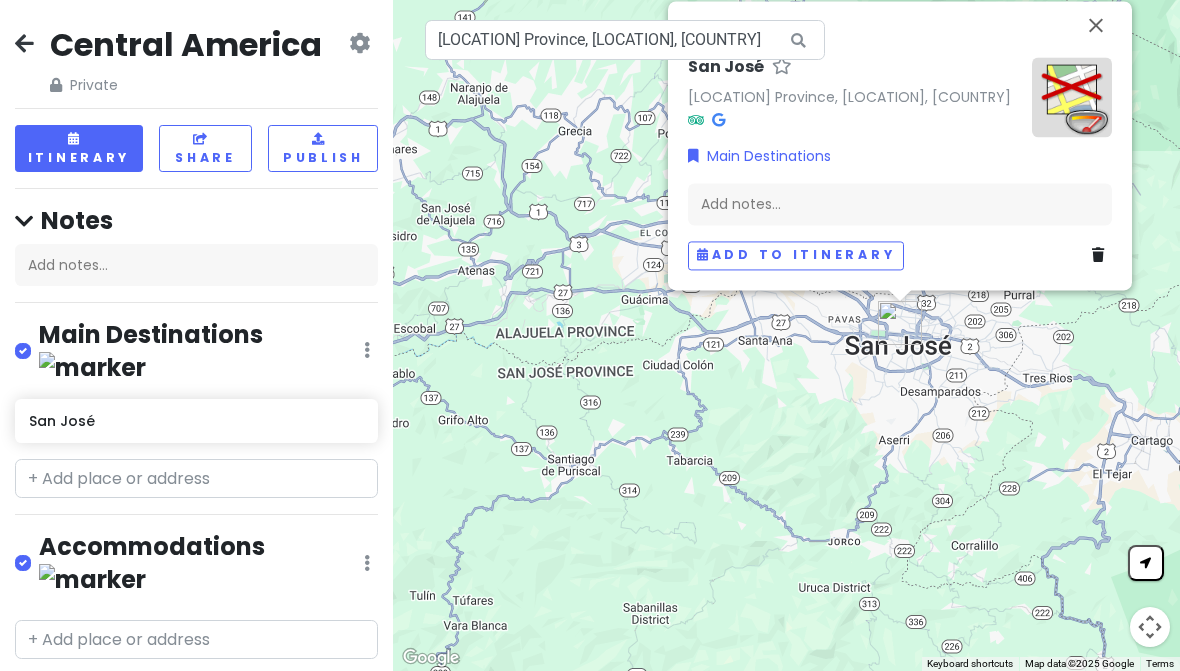 click at bounding box center [1096, 25] 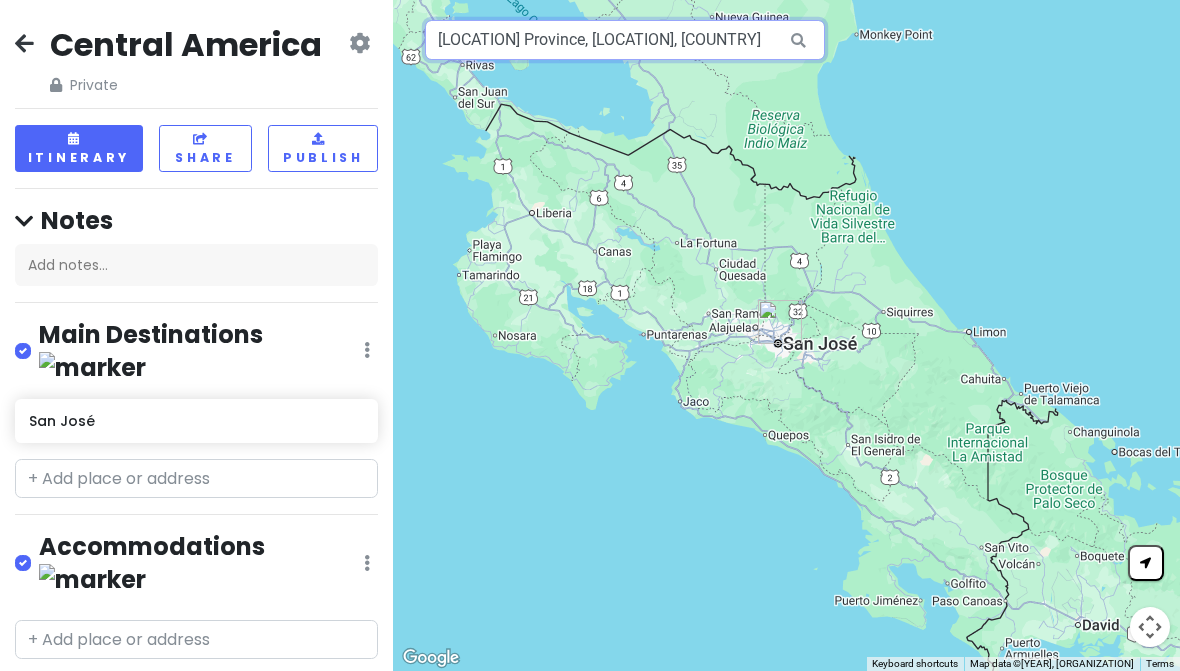 click on "[LOCATION] Province, [LOCATION], [COUNTRY]" at bounding box center [625, 40] 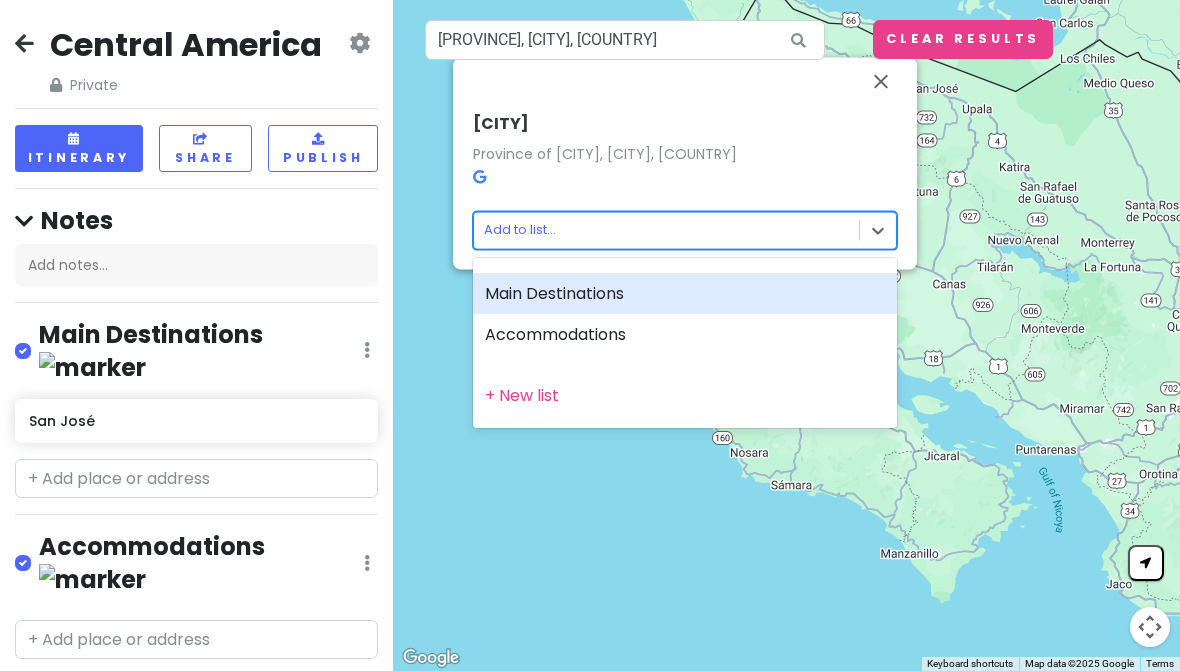 click on "Main Destinations" at bounding box center [685, 294] 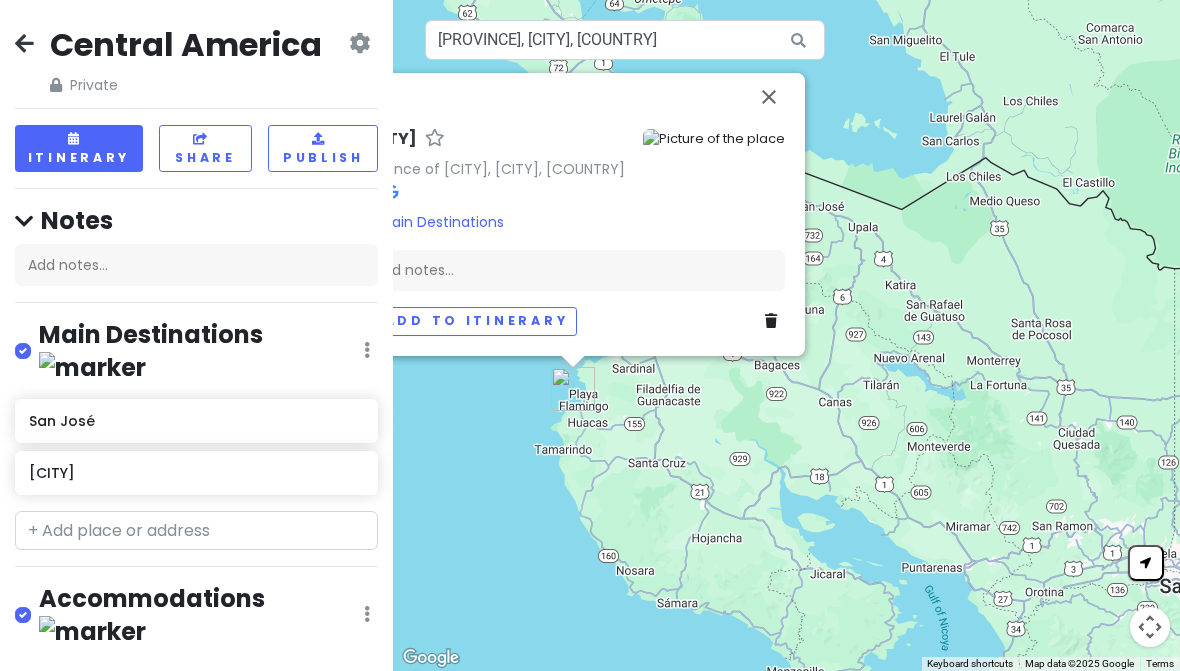 click at bounding box center [769, 97] 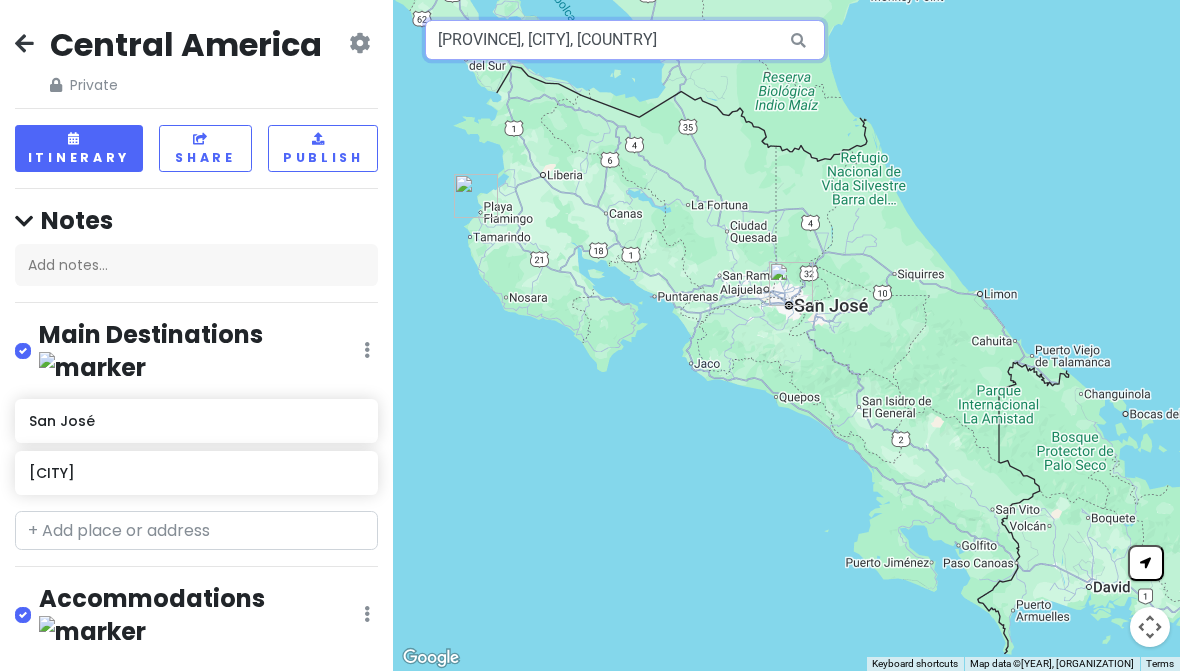 click on "[PROVINCE], [CITY], [COUNTRY]" at bounding box center [625, 40] 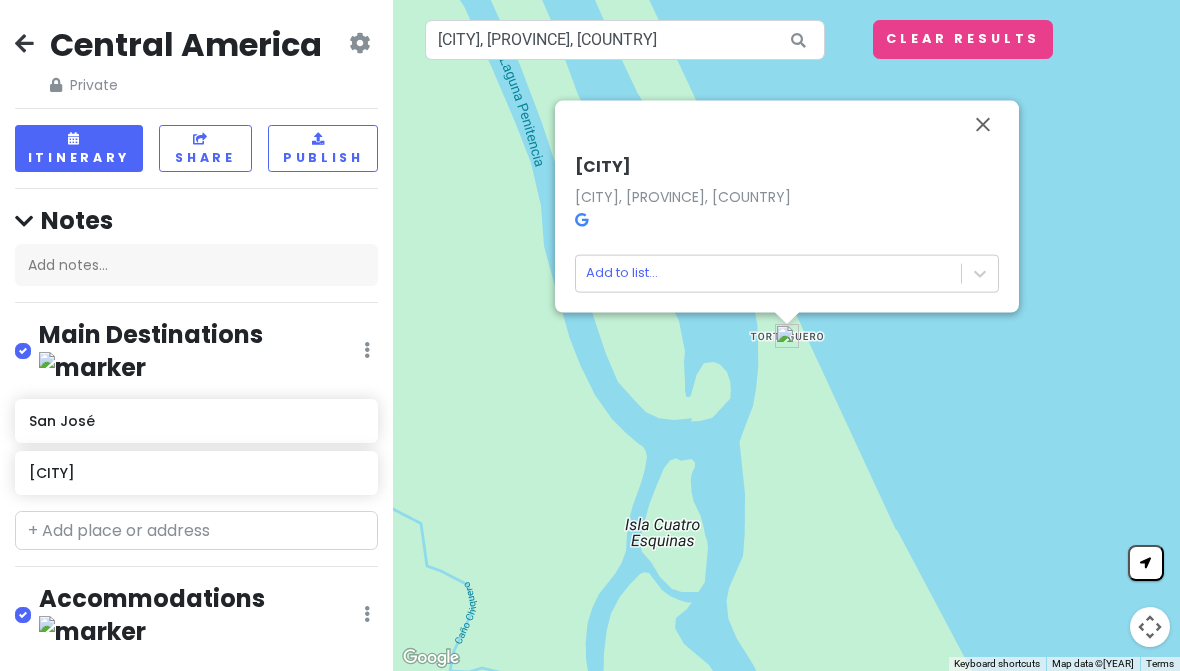 click on "Tortuguero Tortuguero, Limón Province, Costa Rica Add to list..." at bounding box center (787, 224) 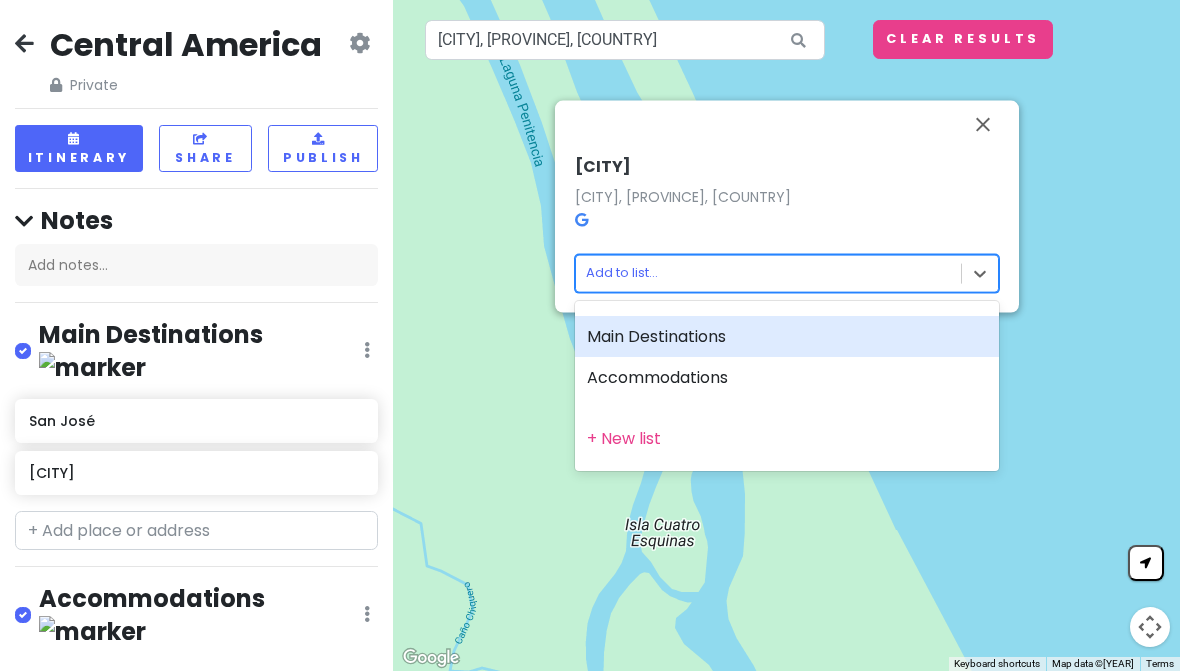 click on "Main Destinations" at bounding box center (787, 337) 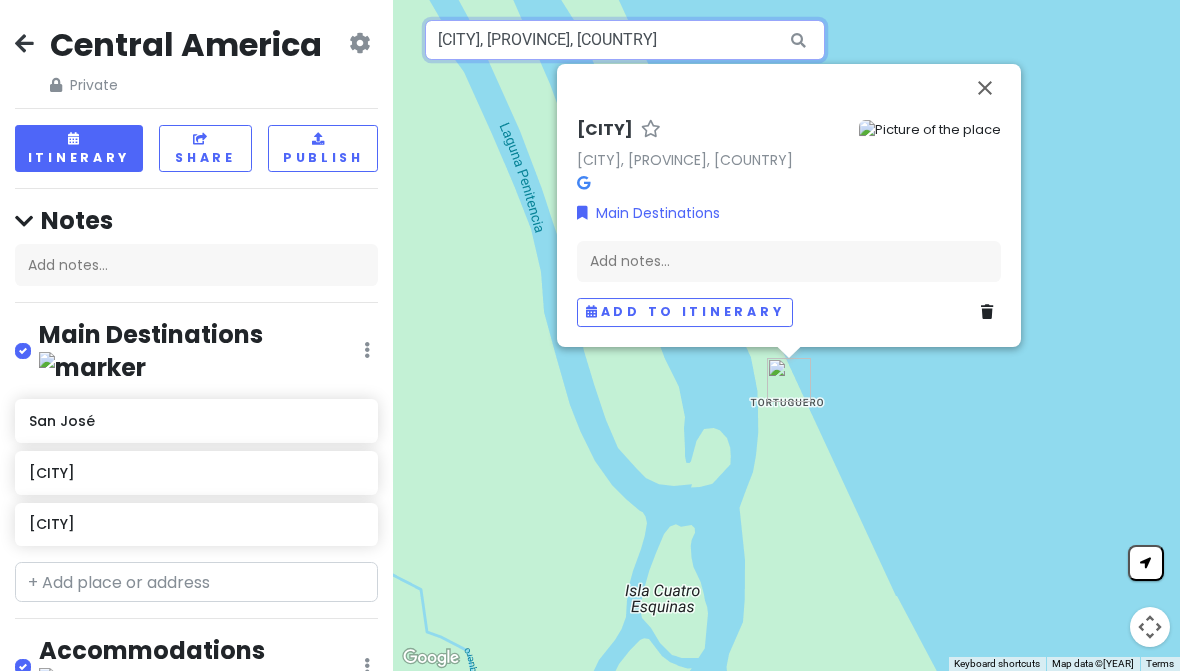 click on "[CITY], [PROVINCE], [COUNTRY]" at bounding box center (625, 40) 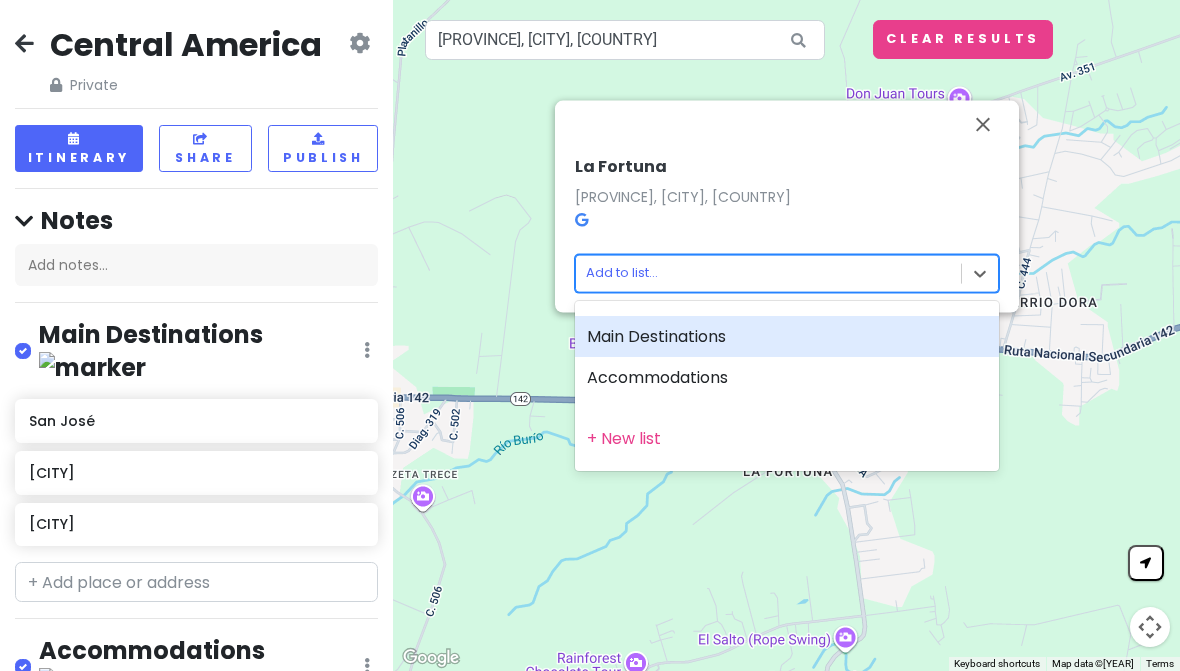 click on "Main Destinations" at bounding box center [787, 337] 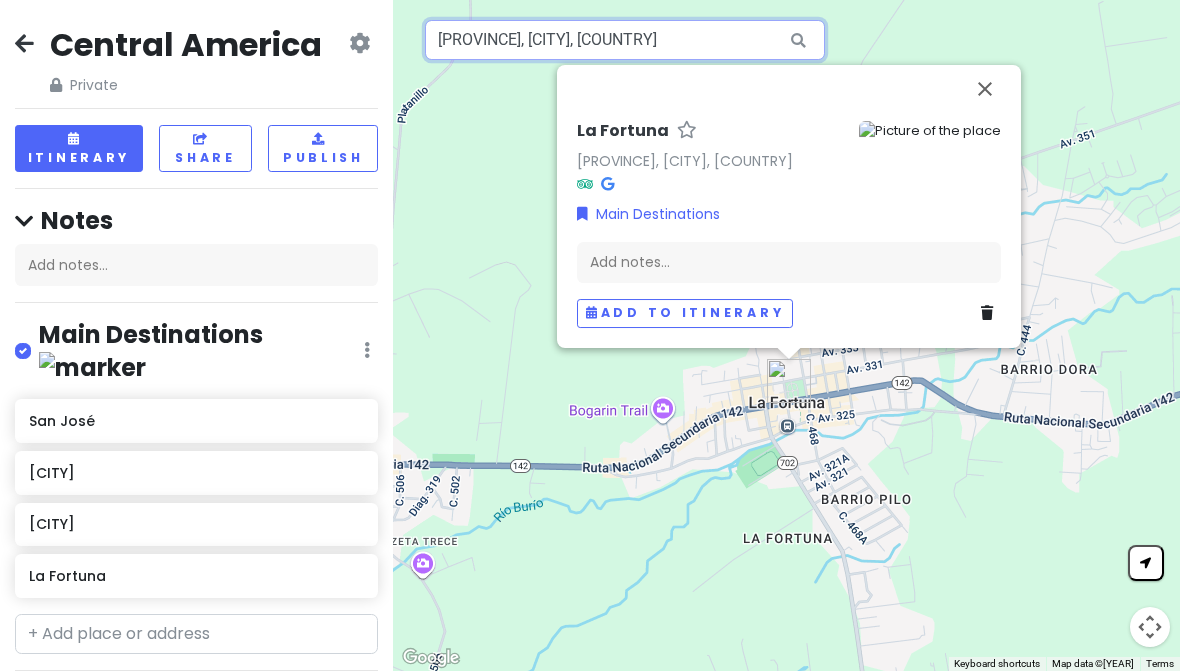 click on "[PROVINCE], [CITY], [COUNTRY]" at bounding box center (625, 40) 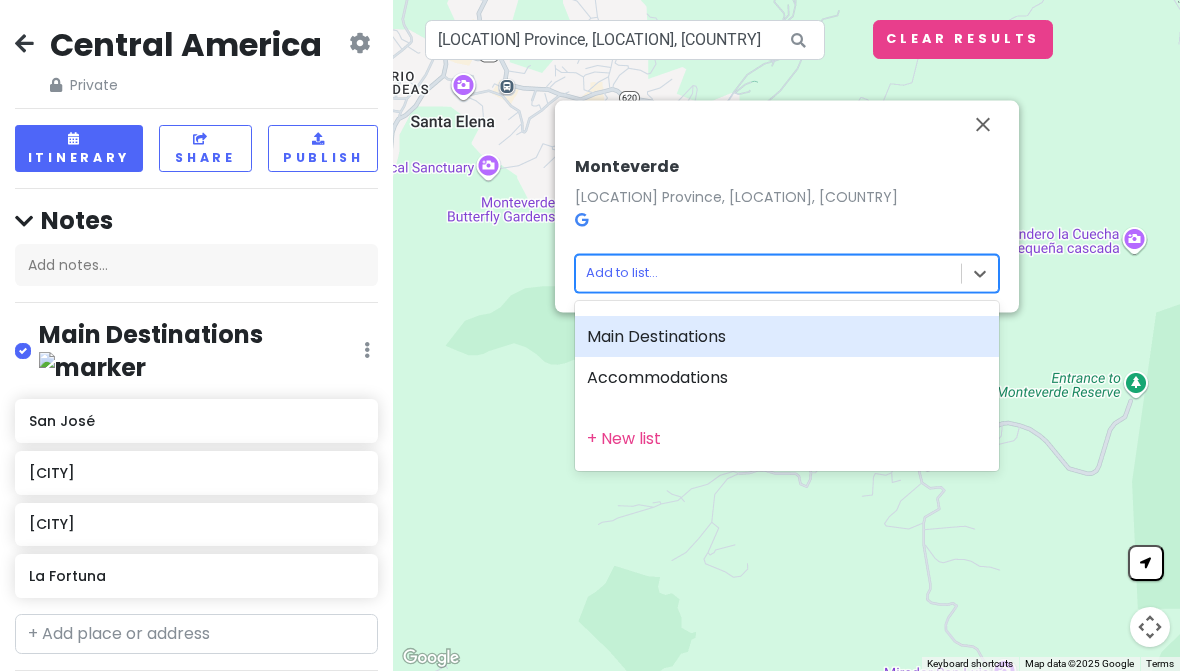 click on "Main Destinations" at bounding box center [787, 337] 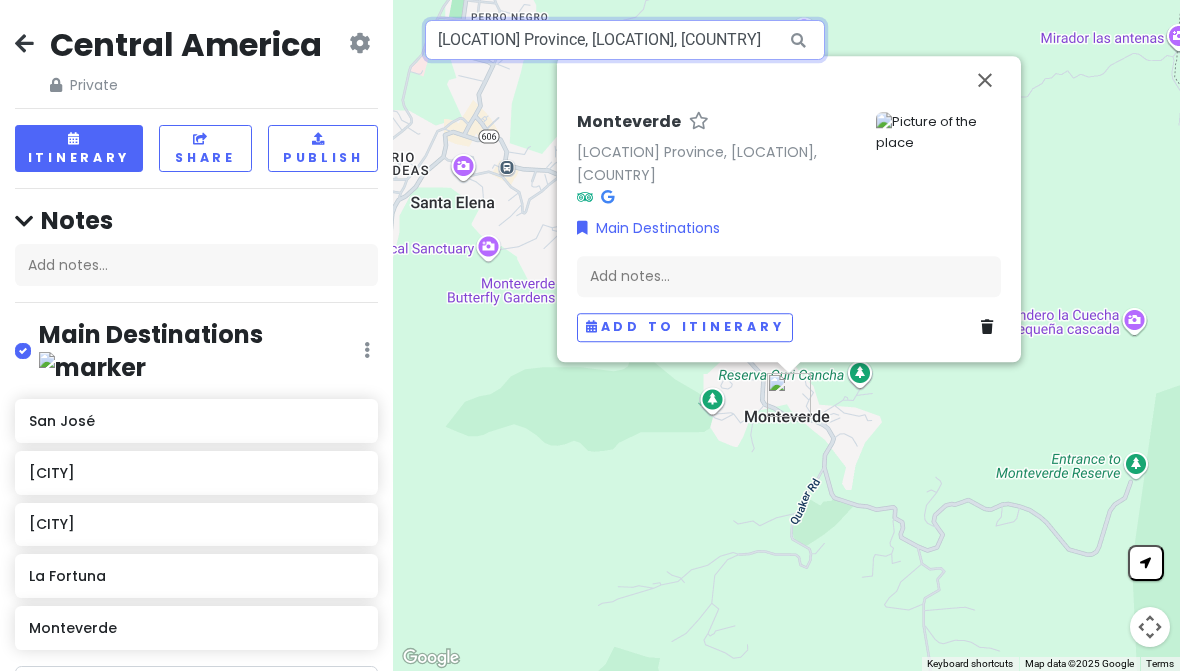 click on "[LOCATION] Province, [LOCATION], [COUNTRY]" at bounding box center [625, 40] 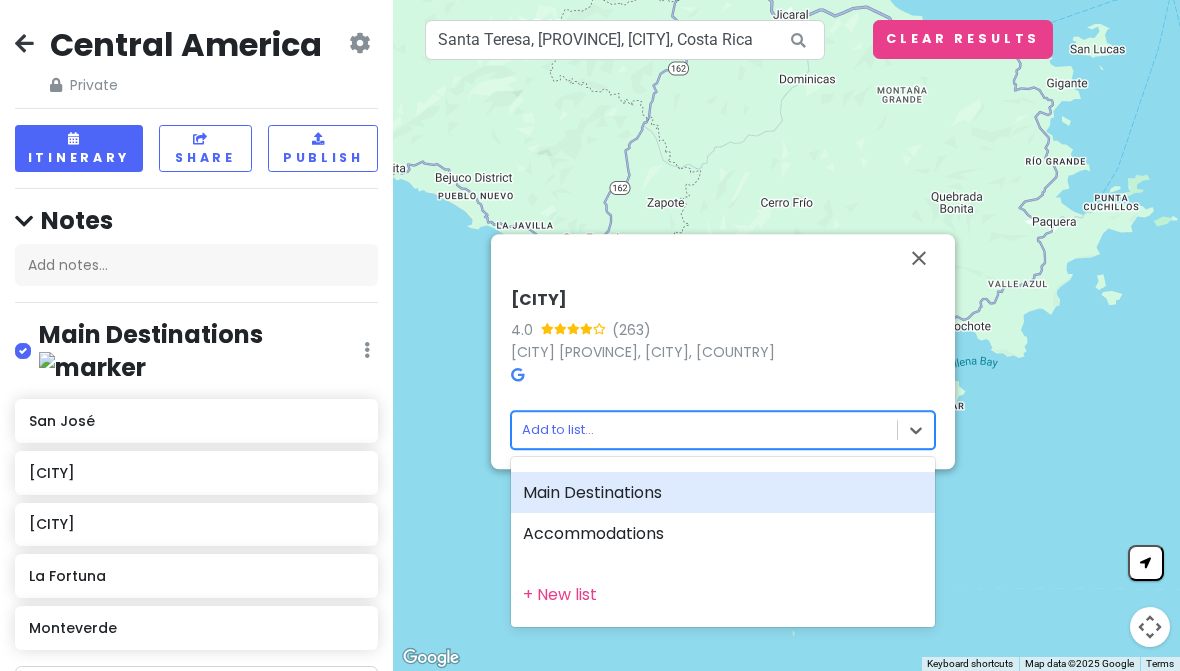 click on "Main Destinations" at bounding box center (723, 493) 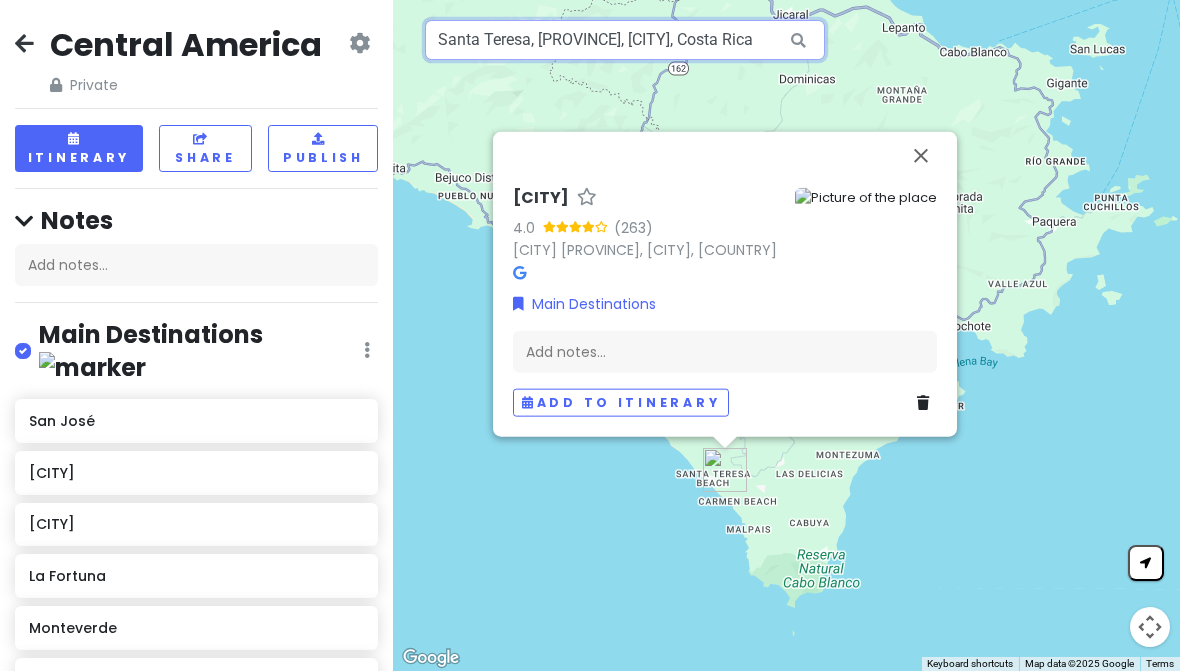 click on "Santa Teresa, [PROVINCE], [CITY], Costa Rica" at bounding box center [625, 40] 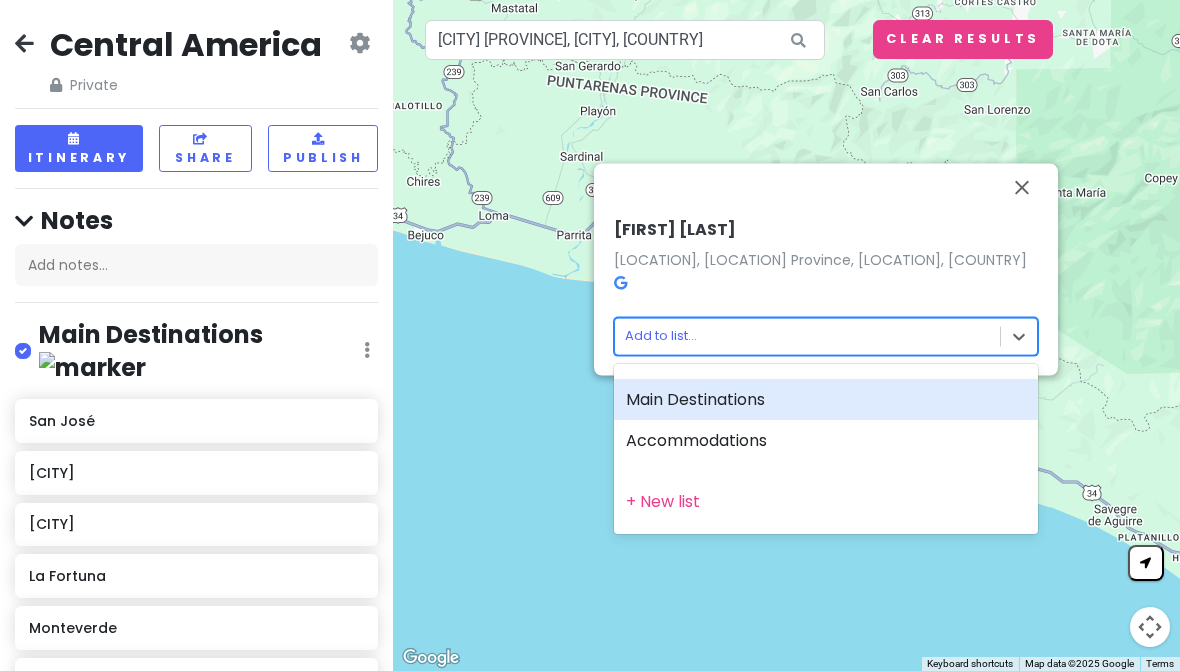 click on "Main Destinations" at bounding box center (826, 400) 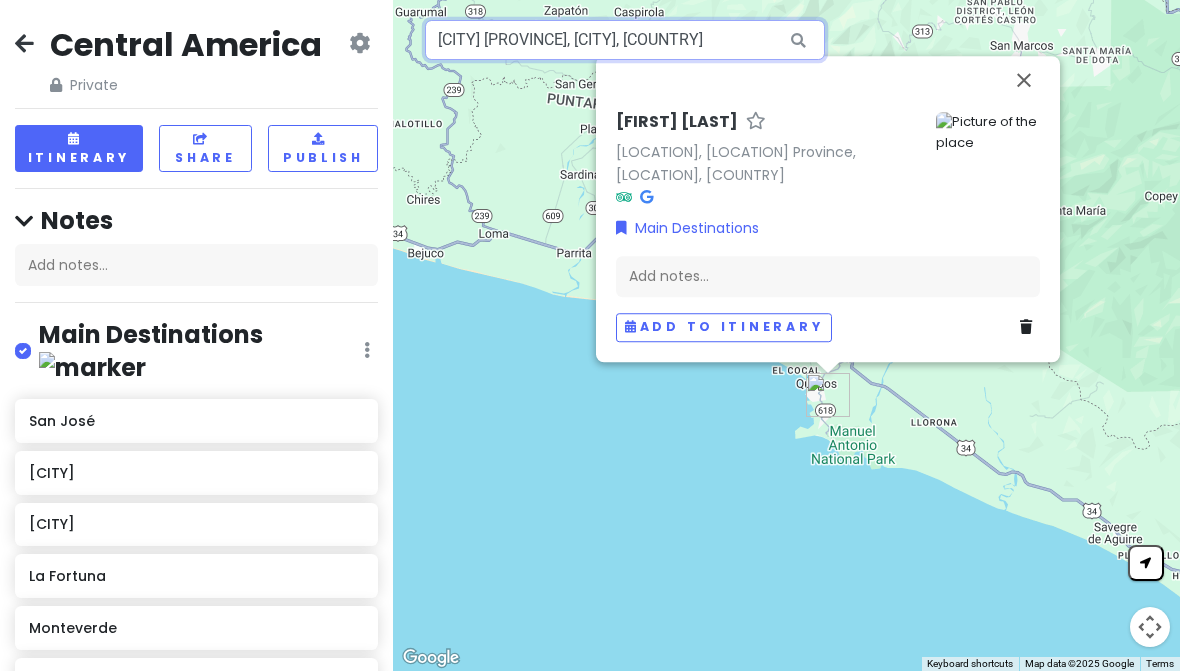 click on "[CITY] [PROVINCE], [CITY], [COUNTRY]" at bounding box center (625, 40) 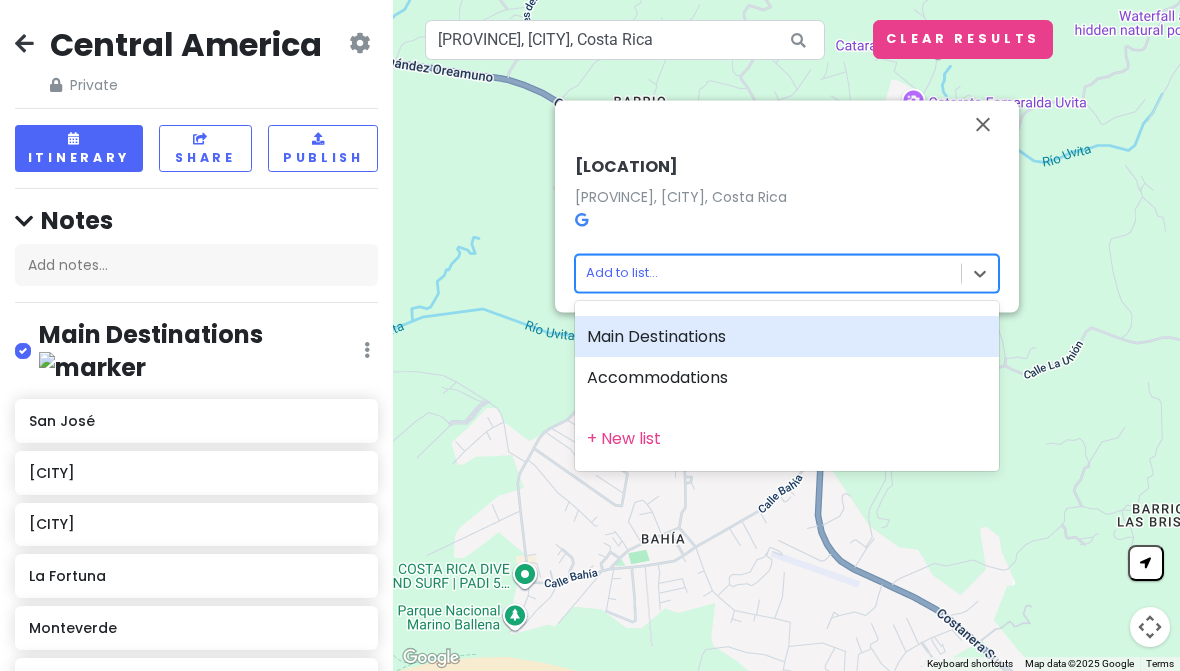click on "Main Destinations" at bounding box center (787, 337) 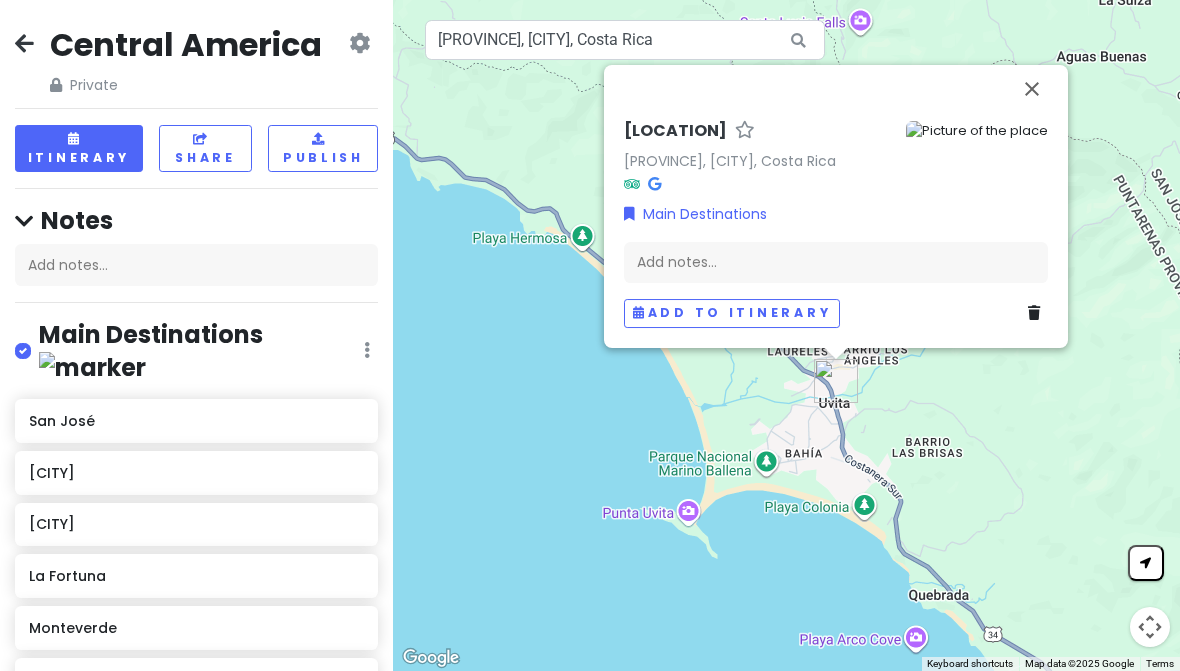 click at bounding box center [1032, 89] 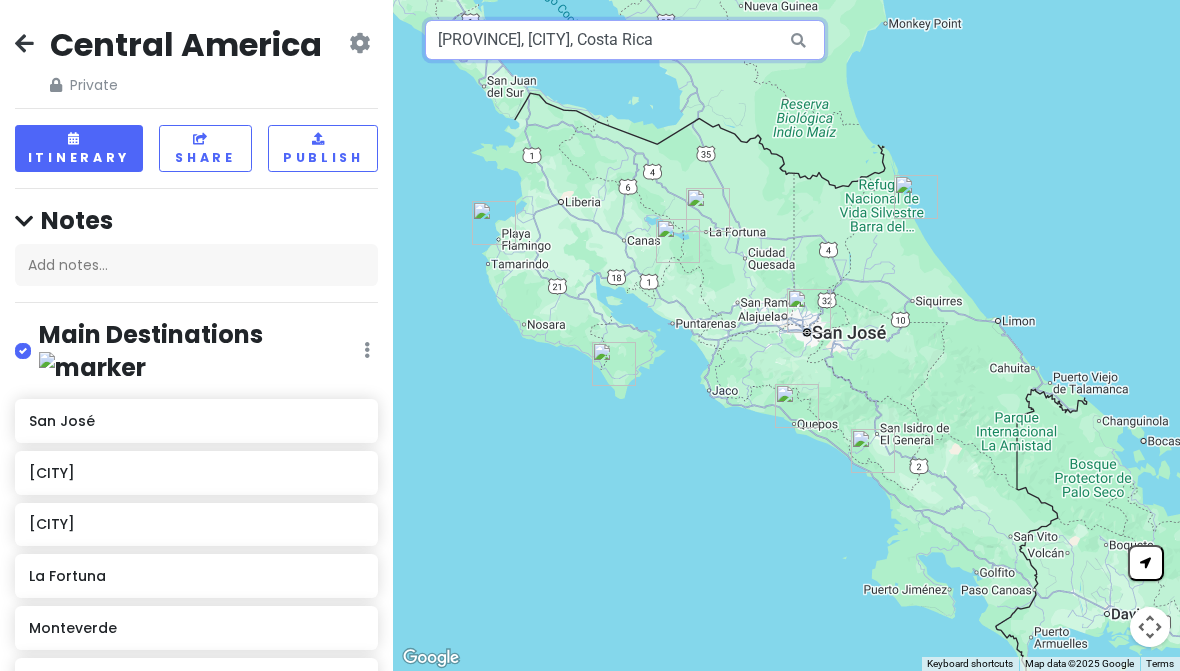 click on "[PROVINCE], [CITY], Costa Rica" at bounding box center (625, 40) 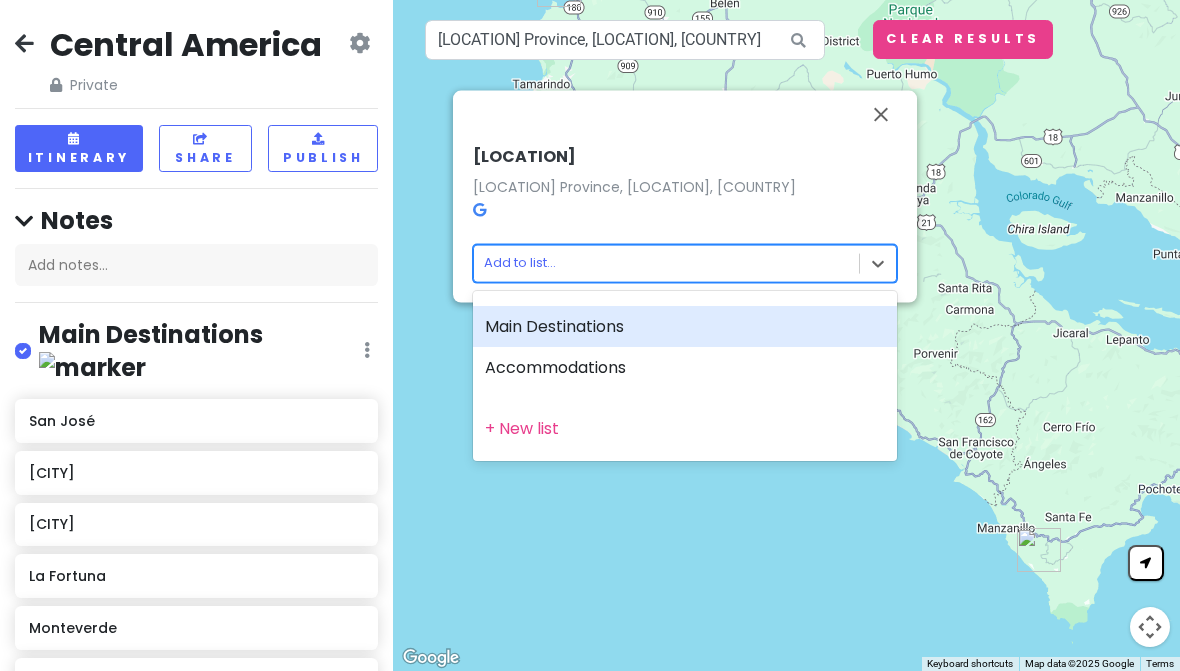 click on "Main Destinations" at bounding box center [685, 327] 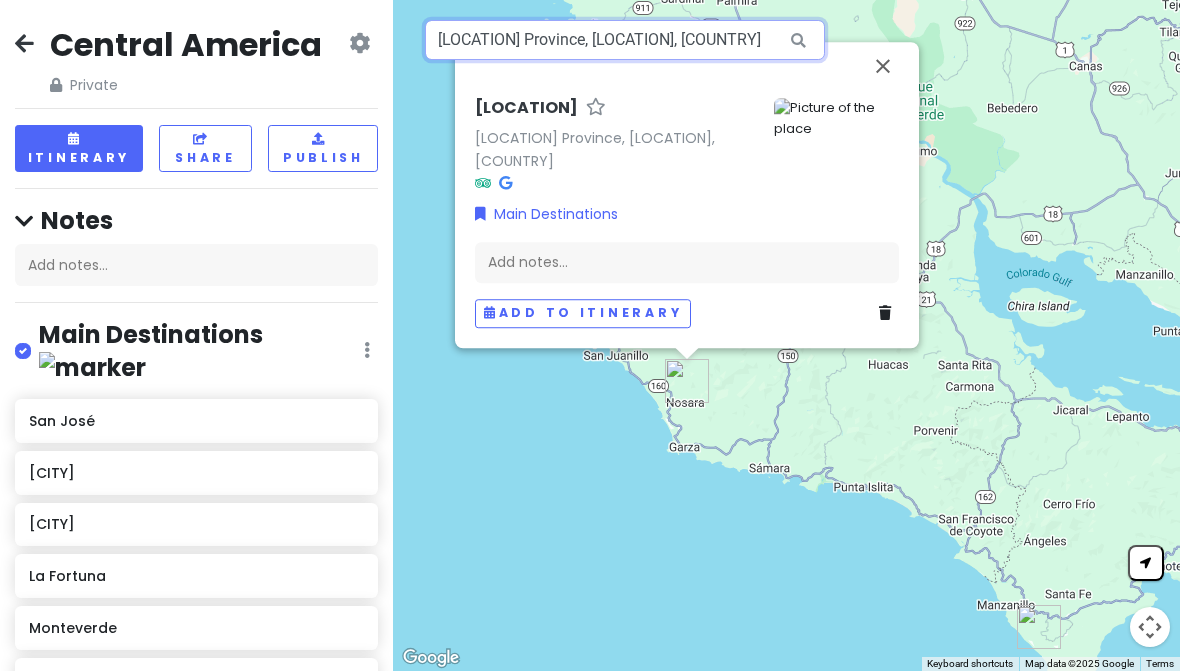click on "[LOCATION] Province, [LOCATION], [COUNTRY]" at bounding box center (625, 40) 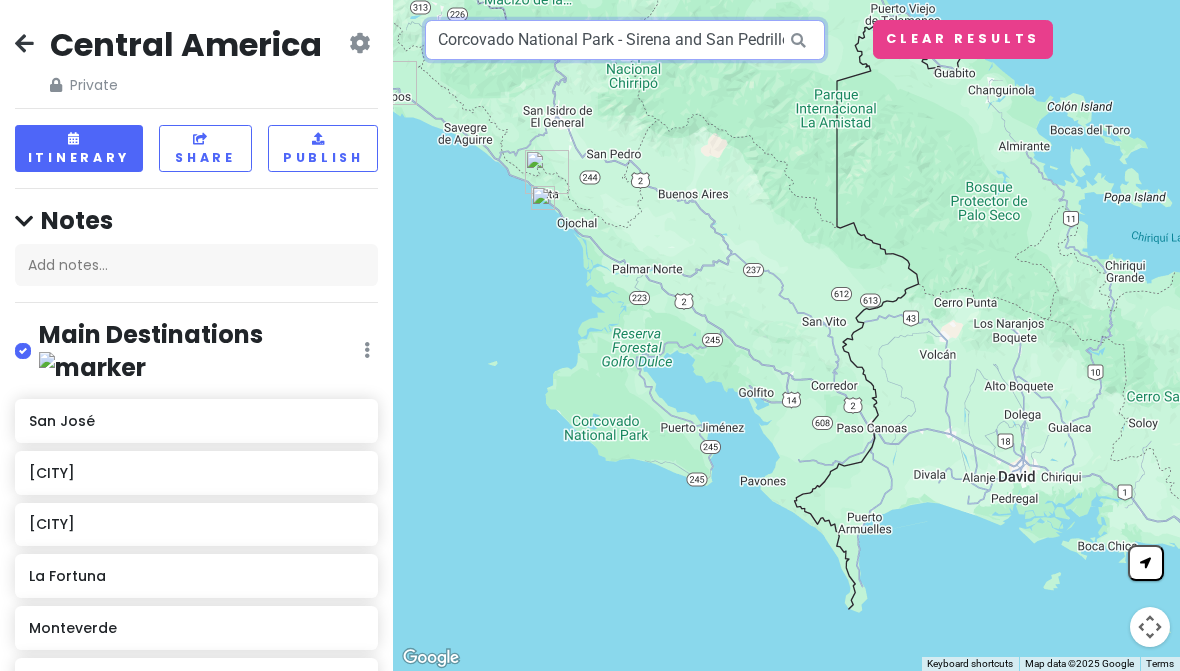 click on "Corcovado National Park - Sirena and San Pedrillo Ranger Station, [PROVINCE], [CITY], Costa Rica" at bounding box center (625, 40) 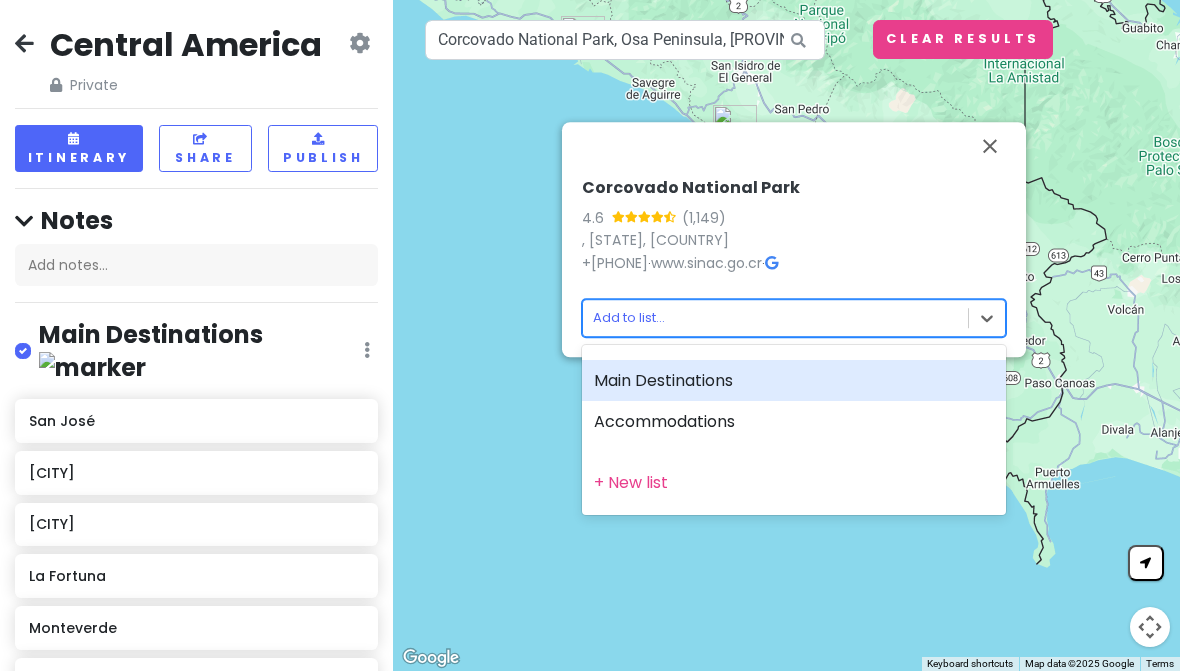 click on "Main Destinations" at bounding box center (794, 381) 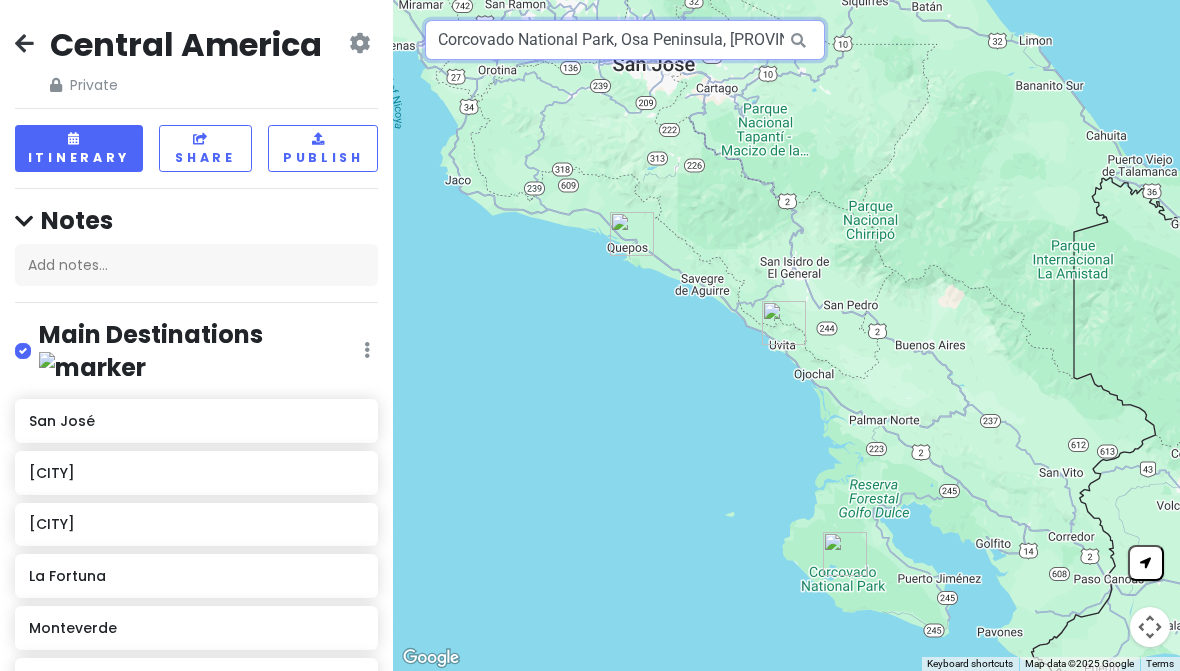 click on "Corcovado National Park, Osa Peninsula, [PROVINCE], [COUNTRY]" at bounding box center [625, 40] 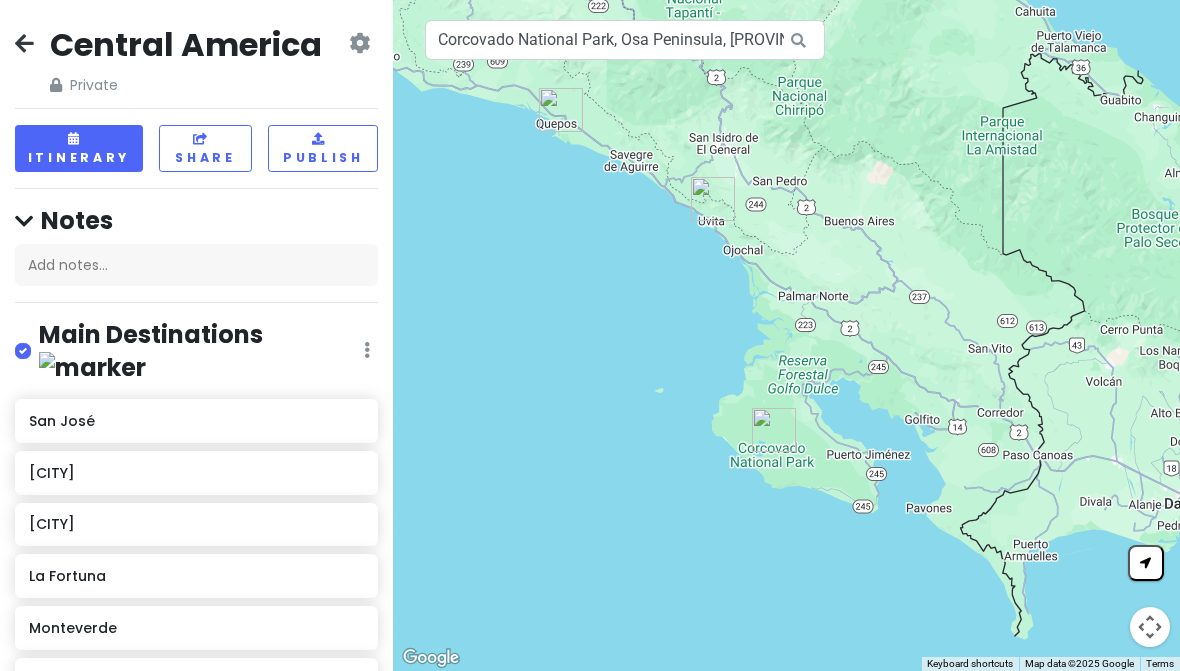 click at bounding box center (1150, 627) 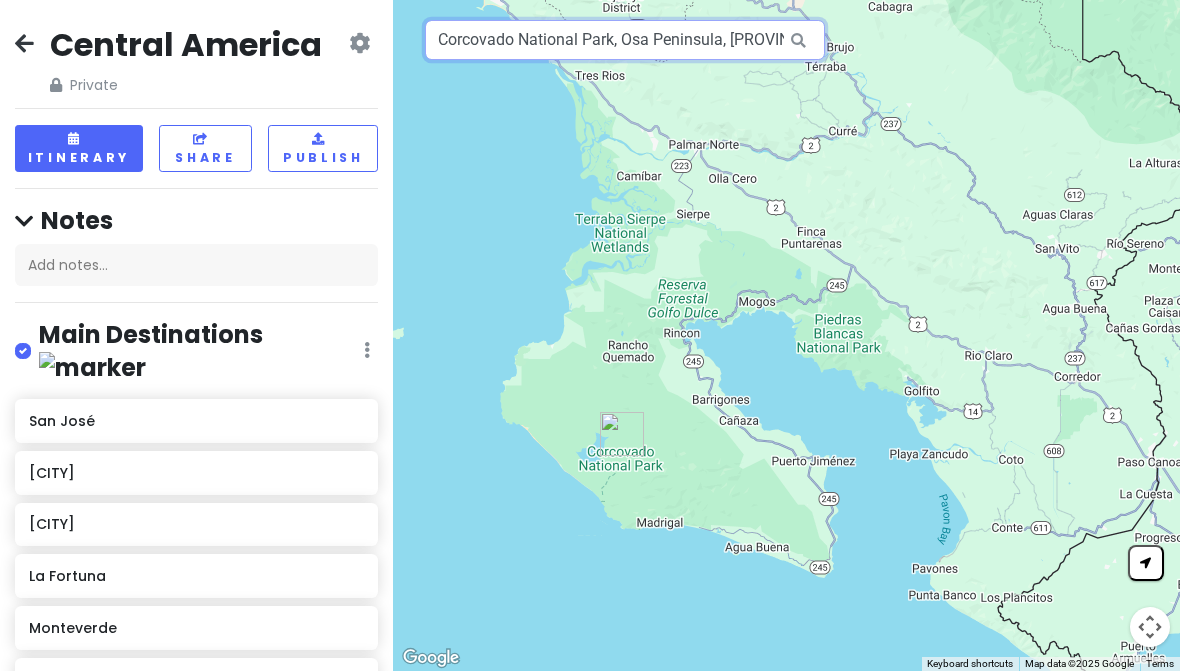 click on "Corcovado National Park, Osa Peninsula, [PROVINCE], [COUNTRY]" at bounding box center (625, 40) 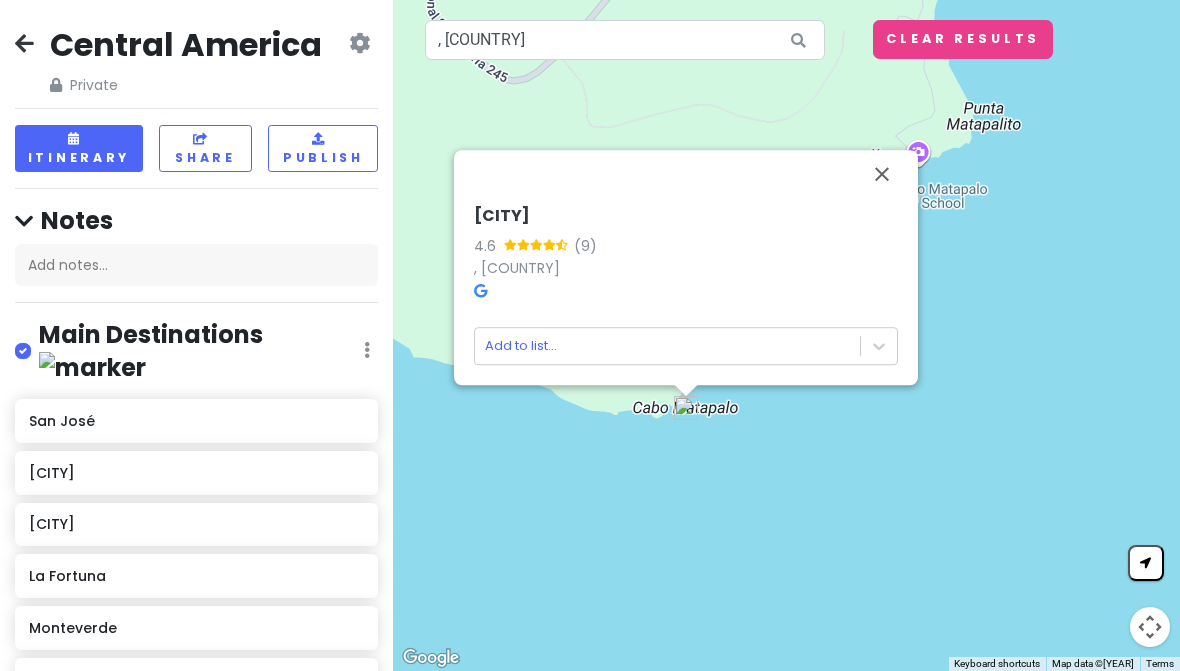 click on ", [COUNTRY]" at bounding box center [517, 268] 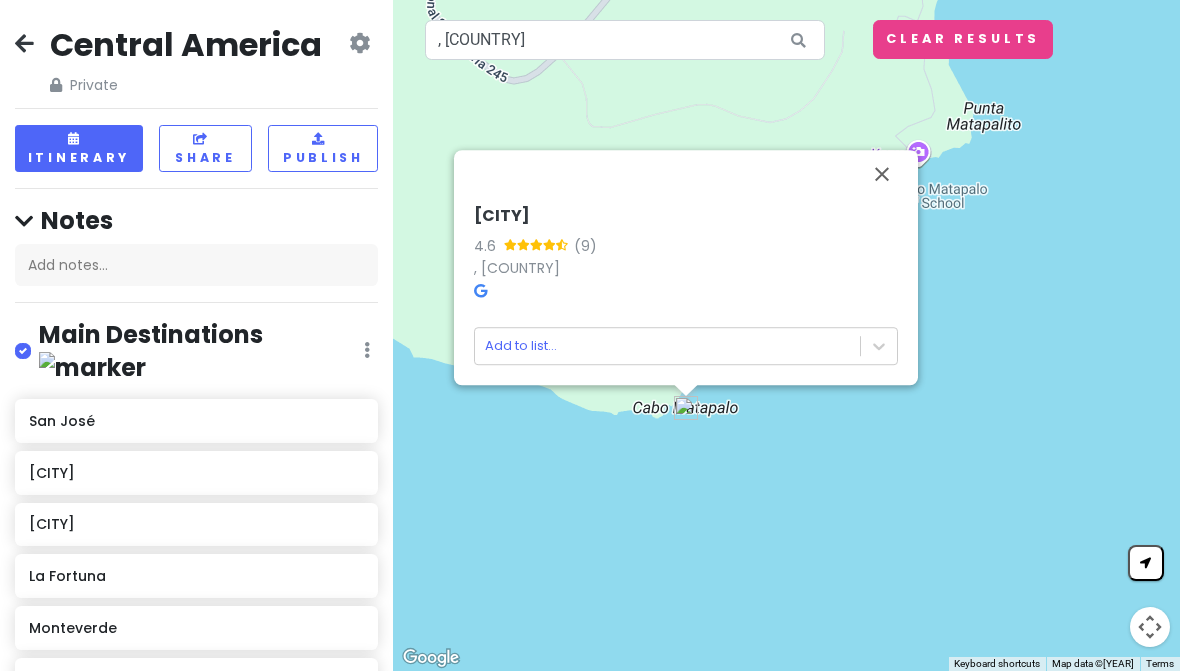 click on "Clear Results" at bounding box center [963, 39] 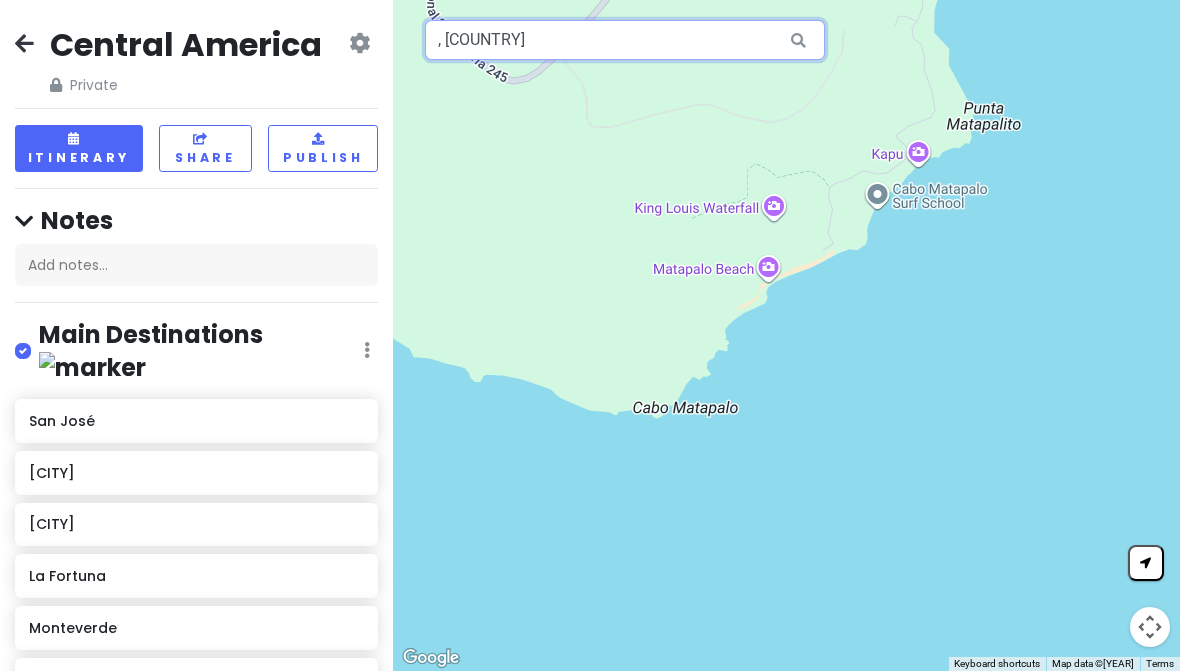 click on ", [COUNTRY]" at bounding box center [625, 40] 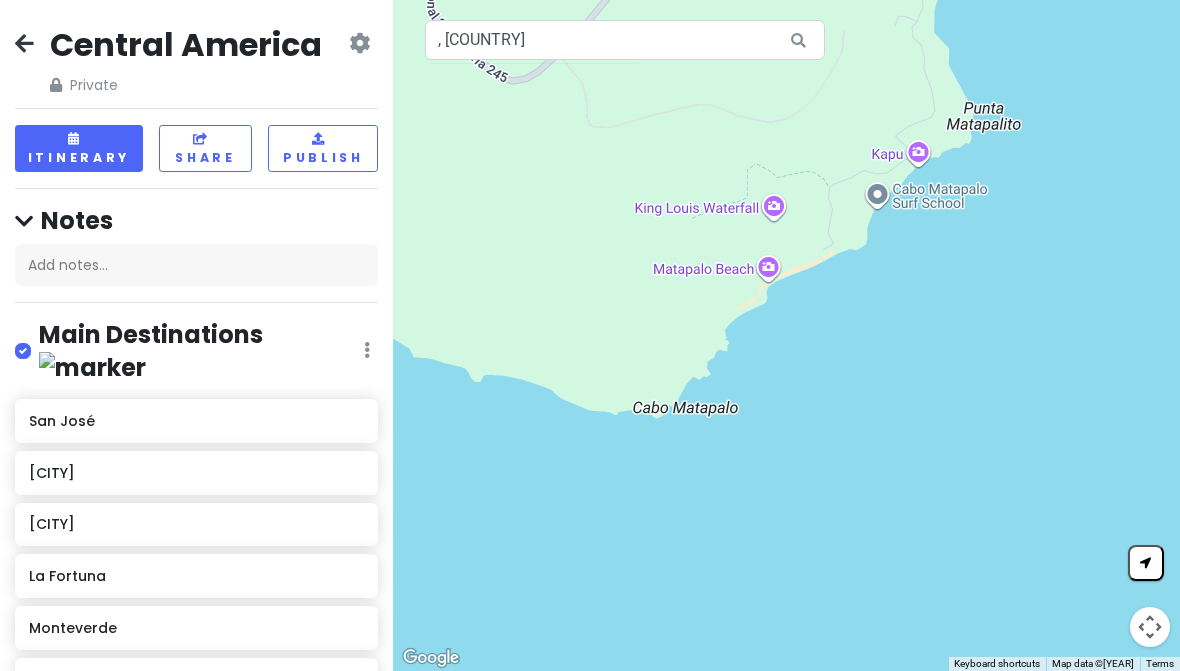 click on "To navigate, press the arrow keys." at bounding box center [786, 335] 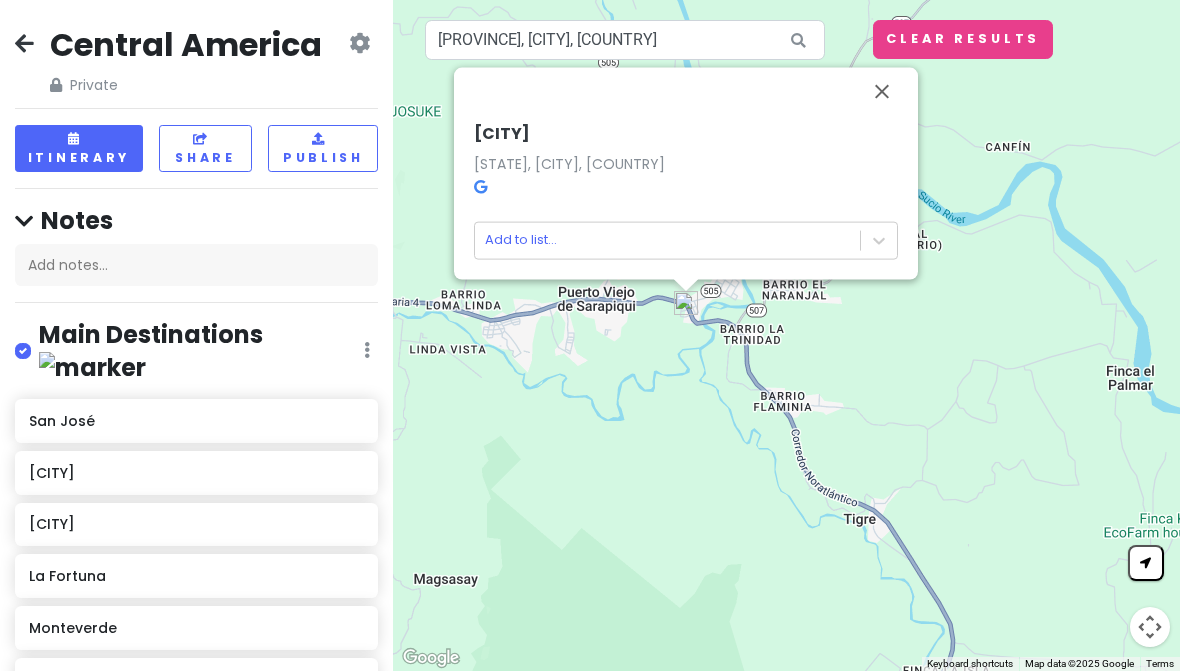 click on "[STATE], [CITY], [COUNTRY]" at bounding box center (569, 163) 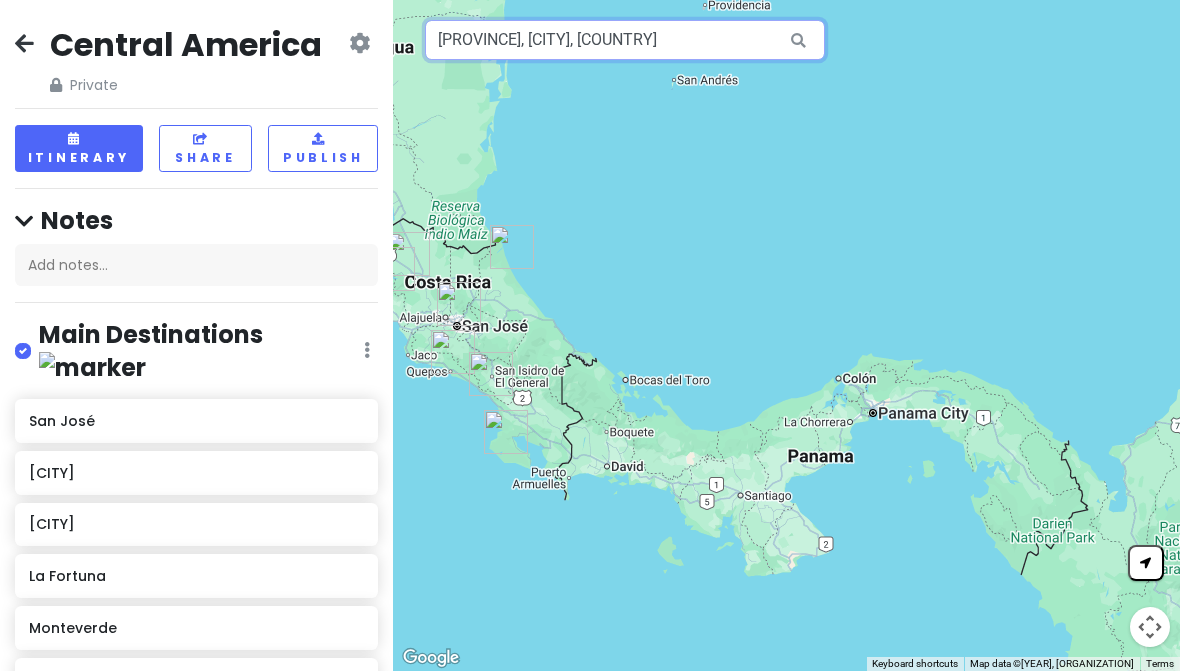 click on "[PROVINCE], [CITY], [COUNTRY]" at bounding box center (625, 40) 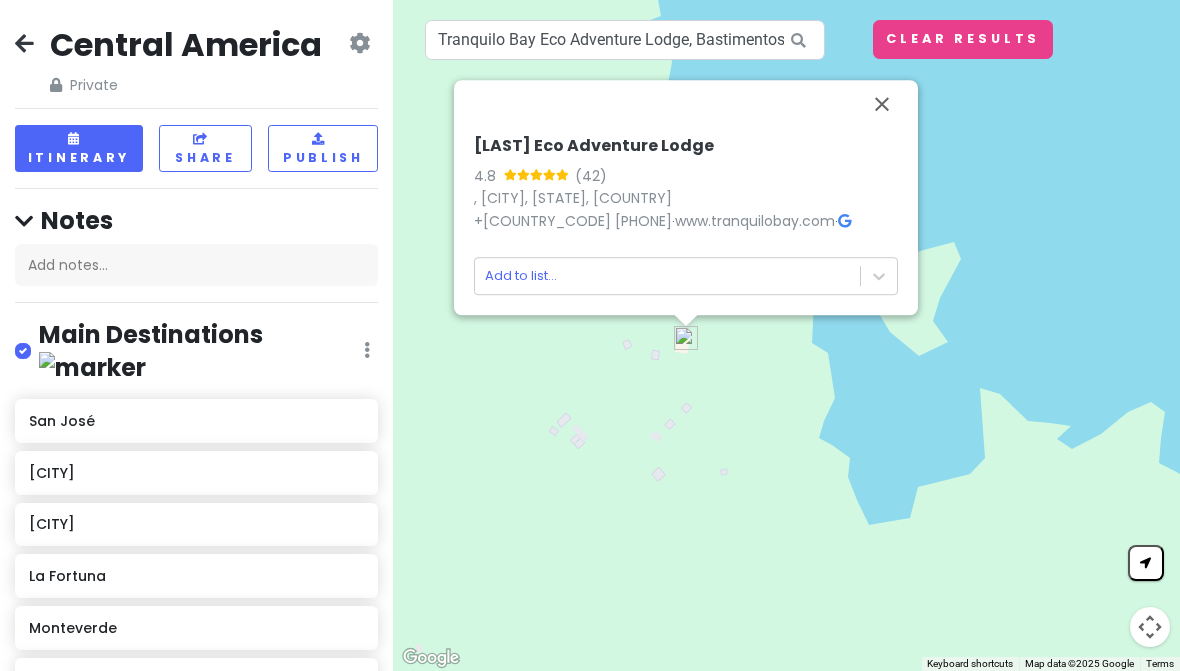 click on ", [CITY], [STATE], [COUNTRY]" at bounding box center (573, 198) 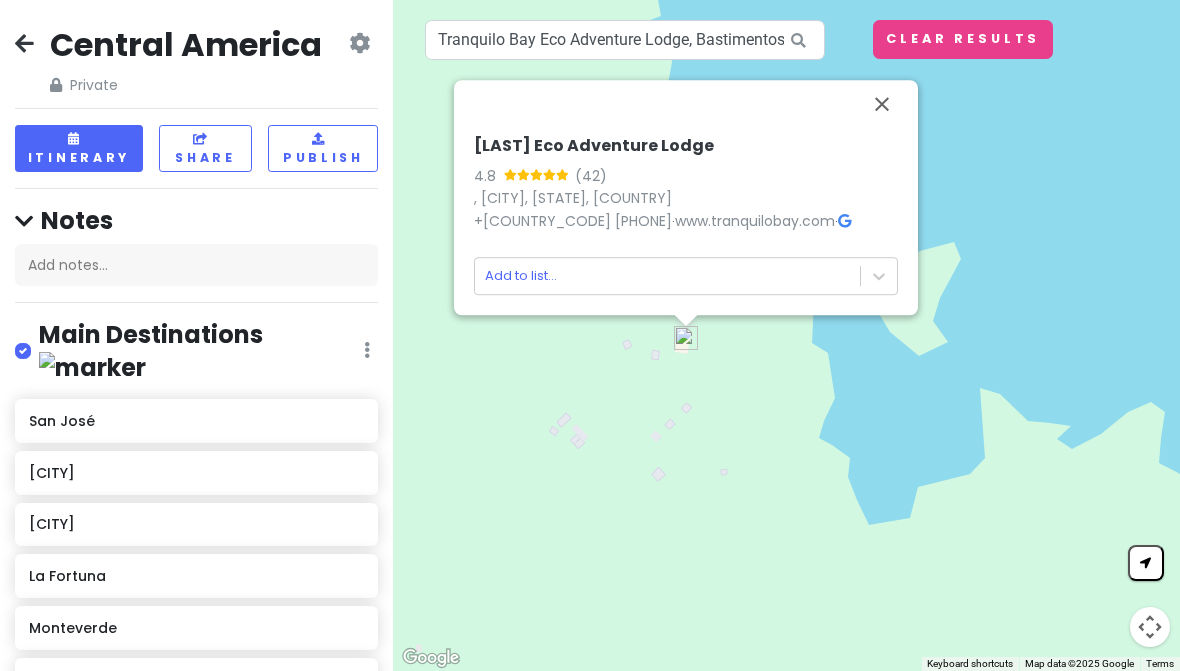 click on "Clear Results" at bounding box center [963, 39] 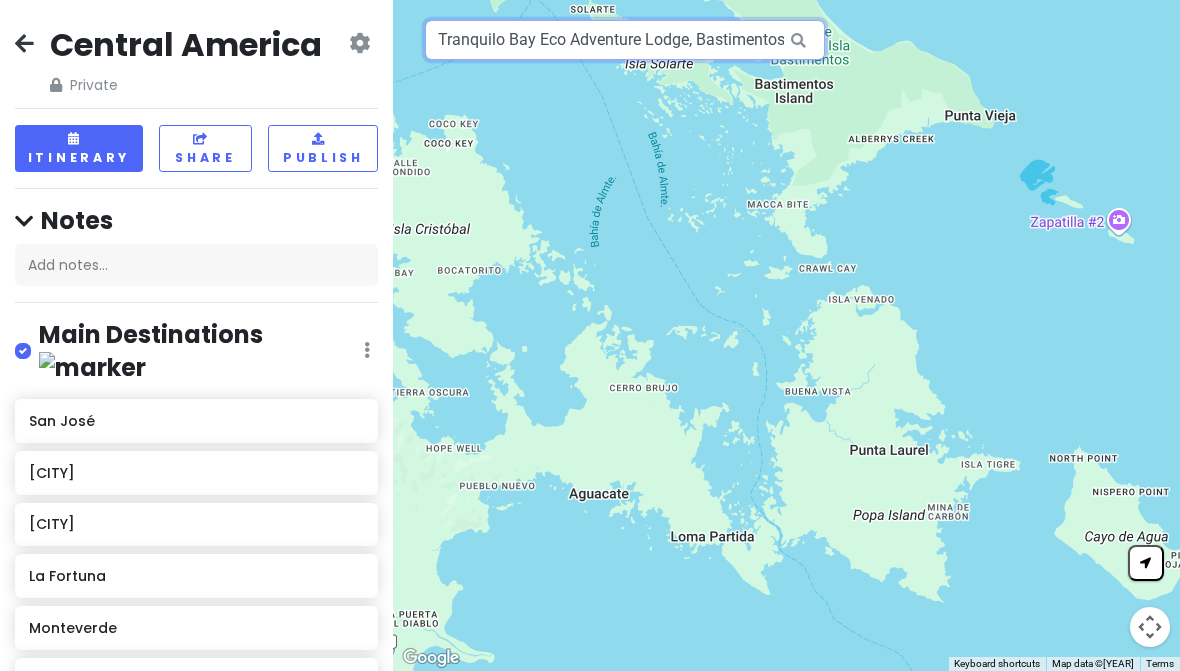 click on "Tranquilo Bay Eco Adventure Lodge, Bastimentos Island, Panama" at bounding box center (625, 40) 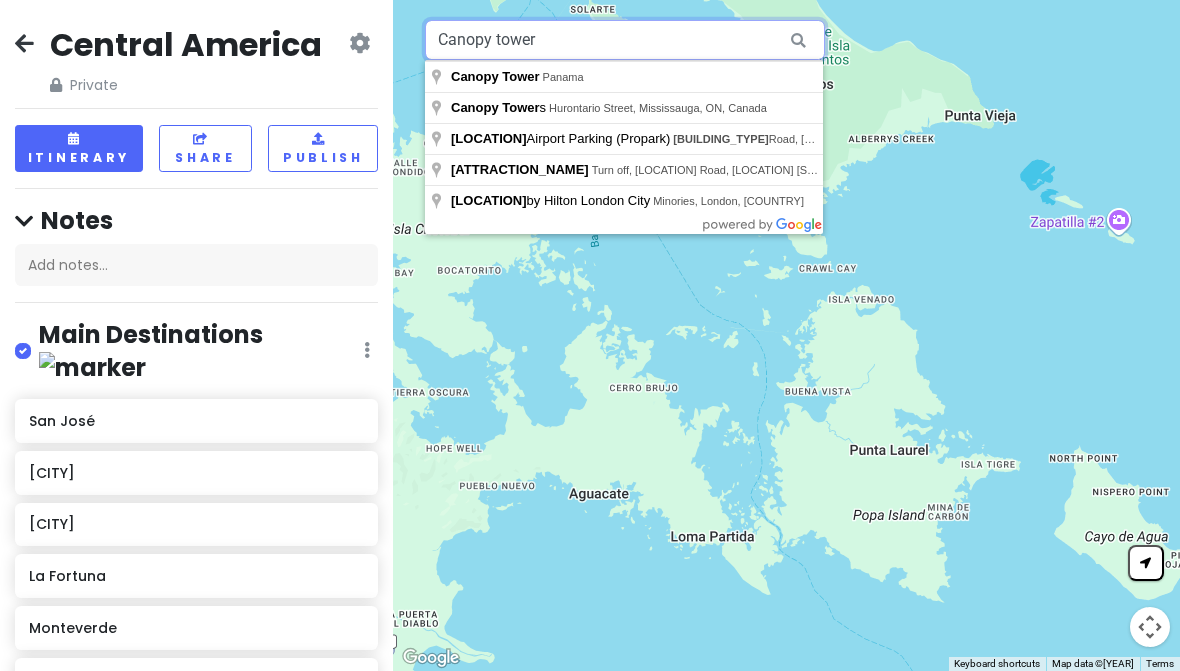 type on "Canopy tower" 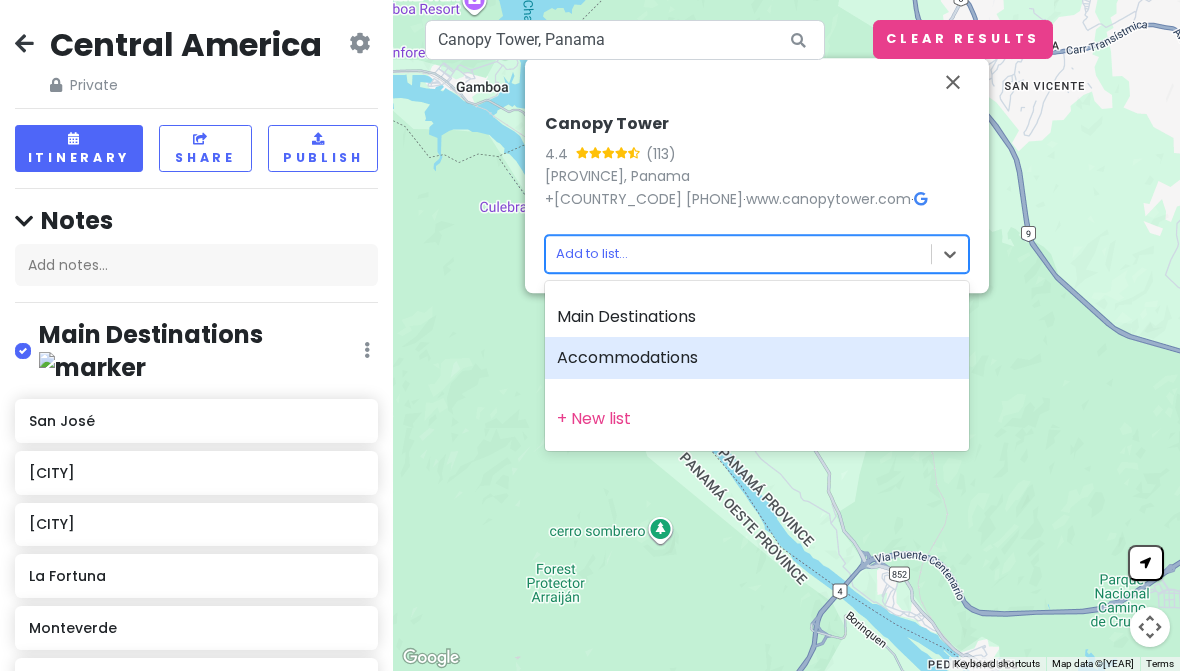 click on "Accommodations" at bounding box center [757, 358] 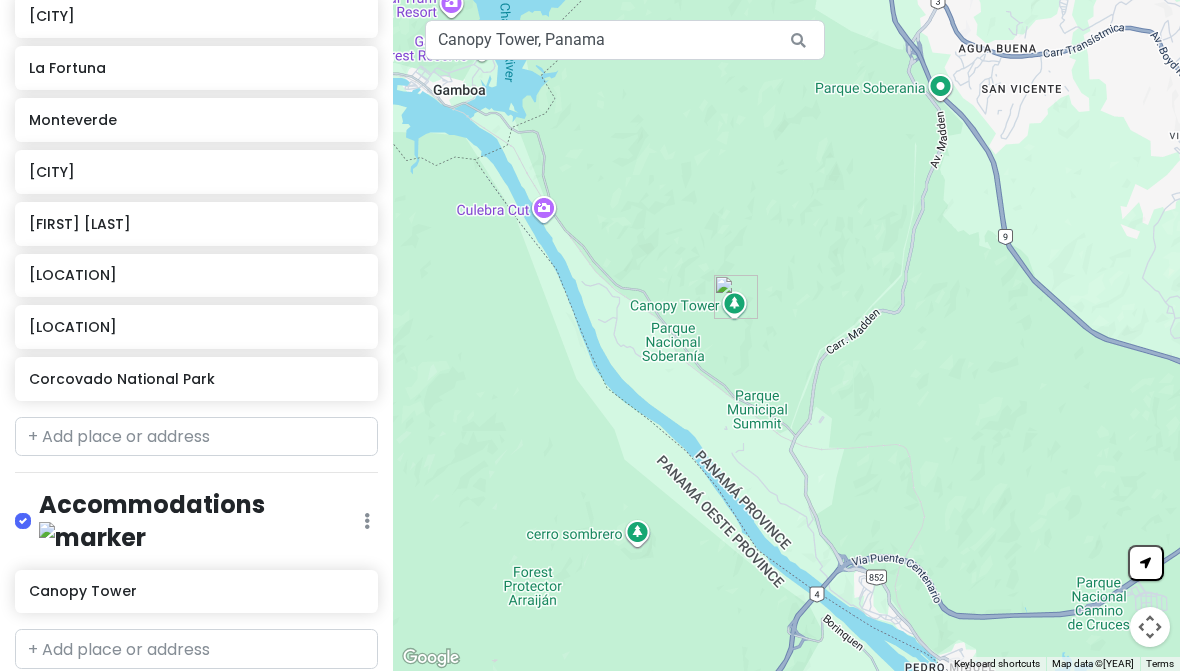 scroll, scrollTop: 508, scrollLeft: 0, axis: vertical 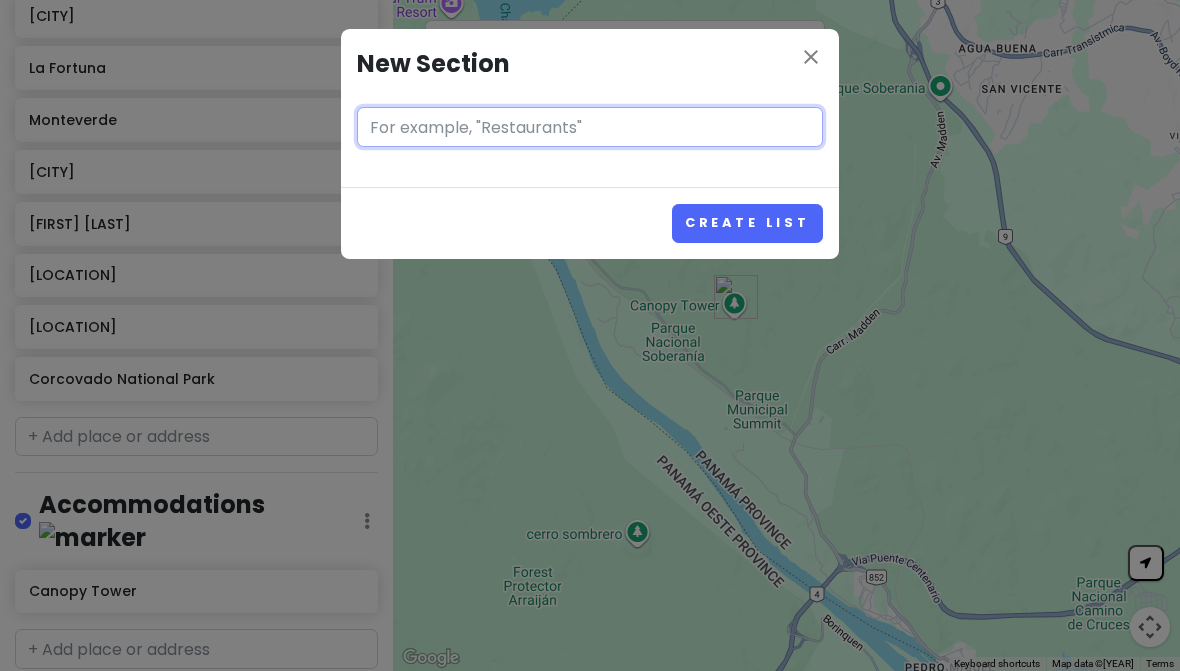 click at bounding box center [590, 127] 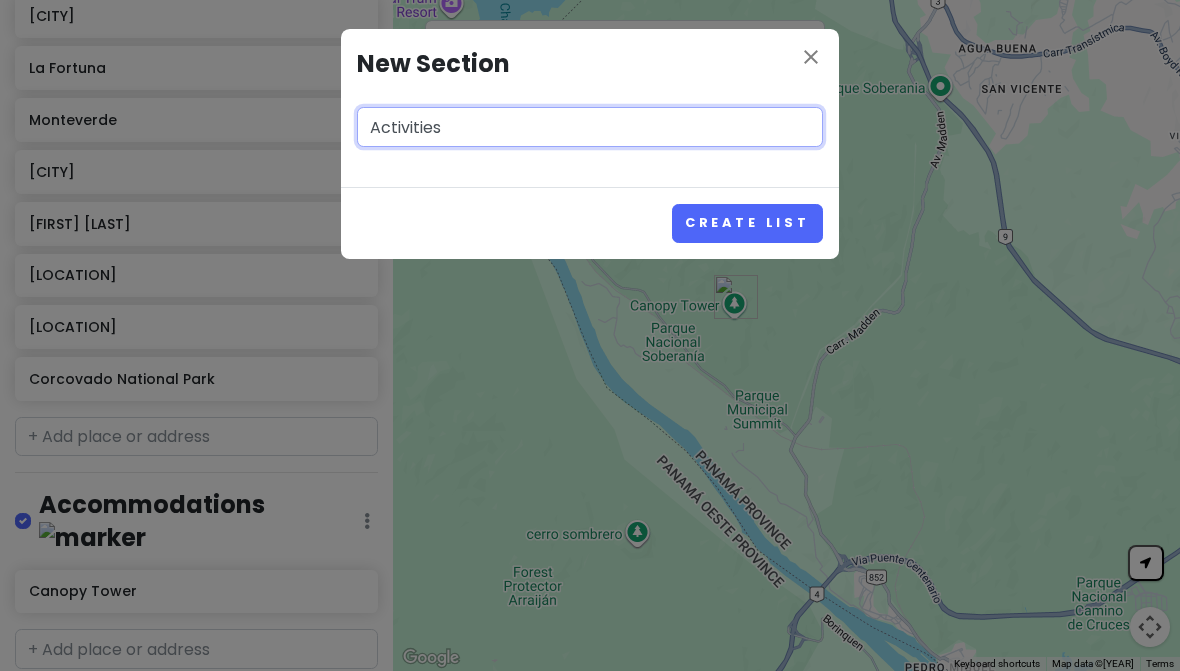 type on "Activities" 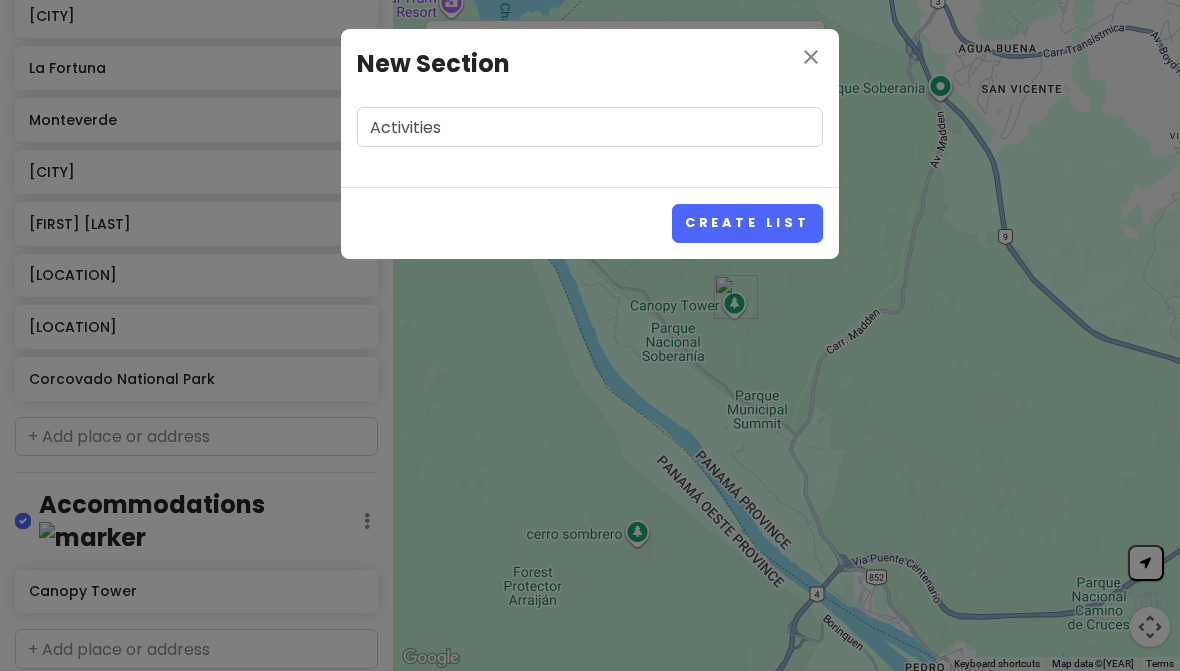 click on "Create List" at bounding box center [747, 223] 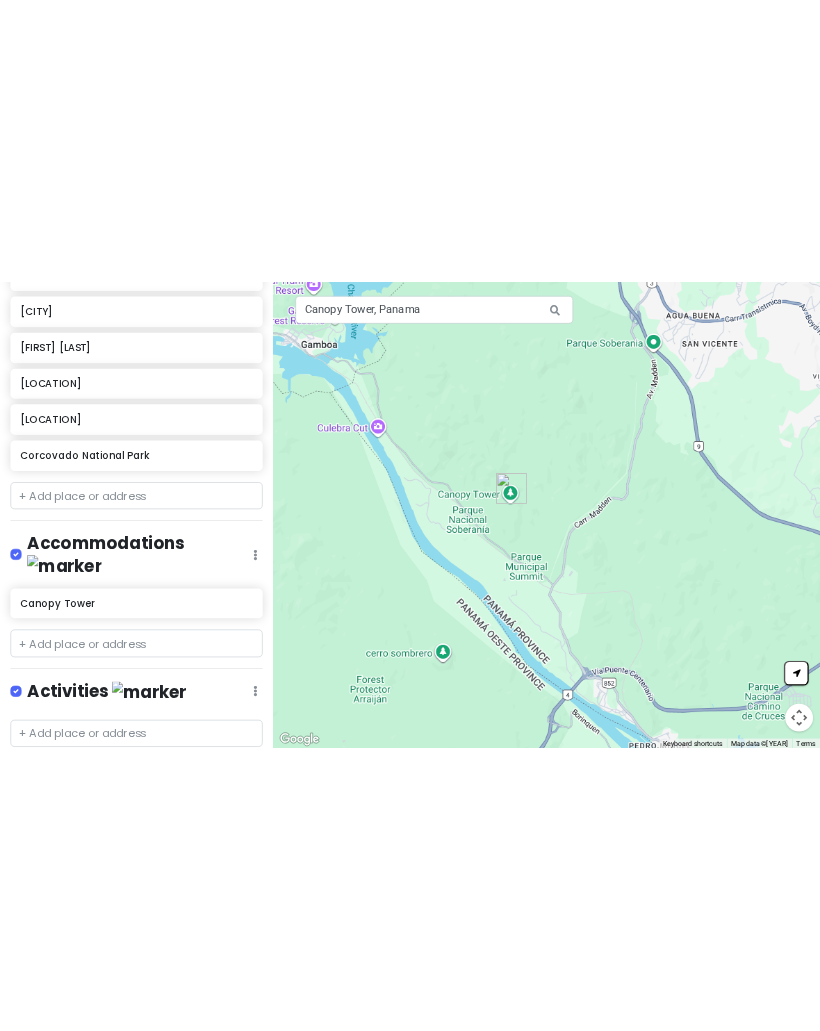 scroll, scrollTop: 636, scrollLeft: 0, axis: vertical 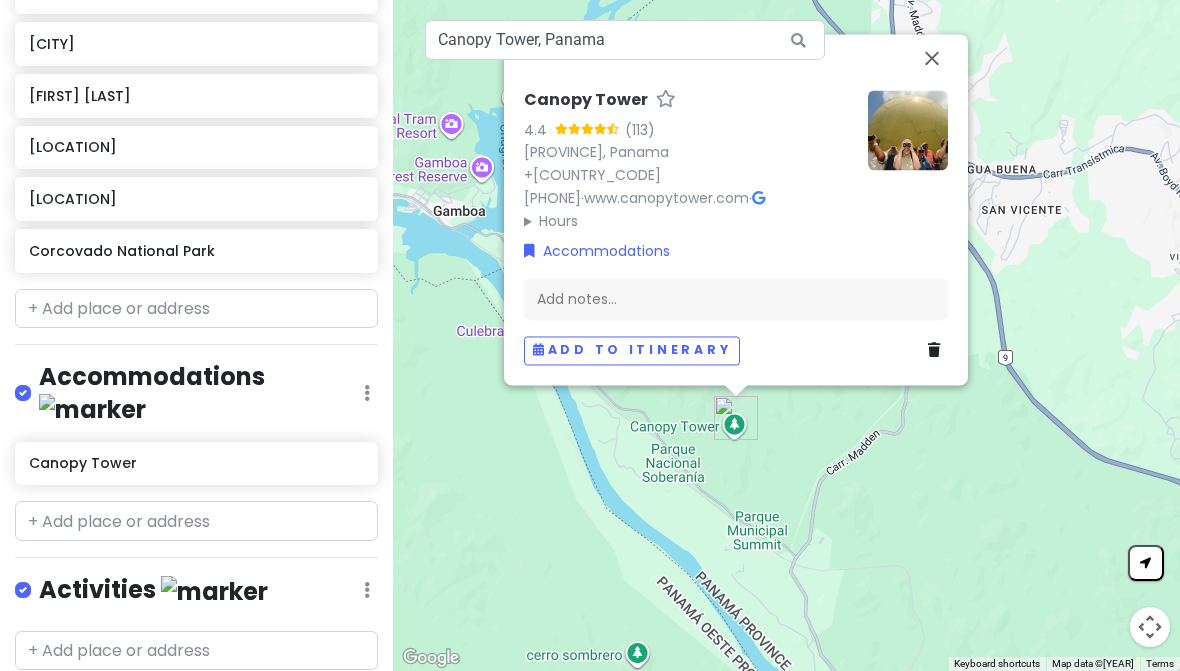 click on "Accommodations" at bounding box center [597, 251] 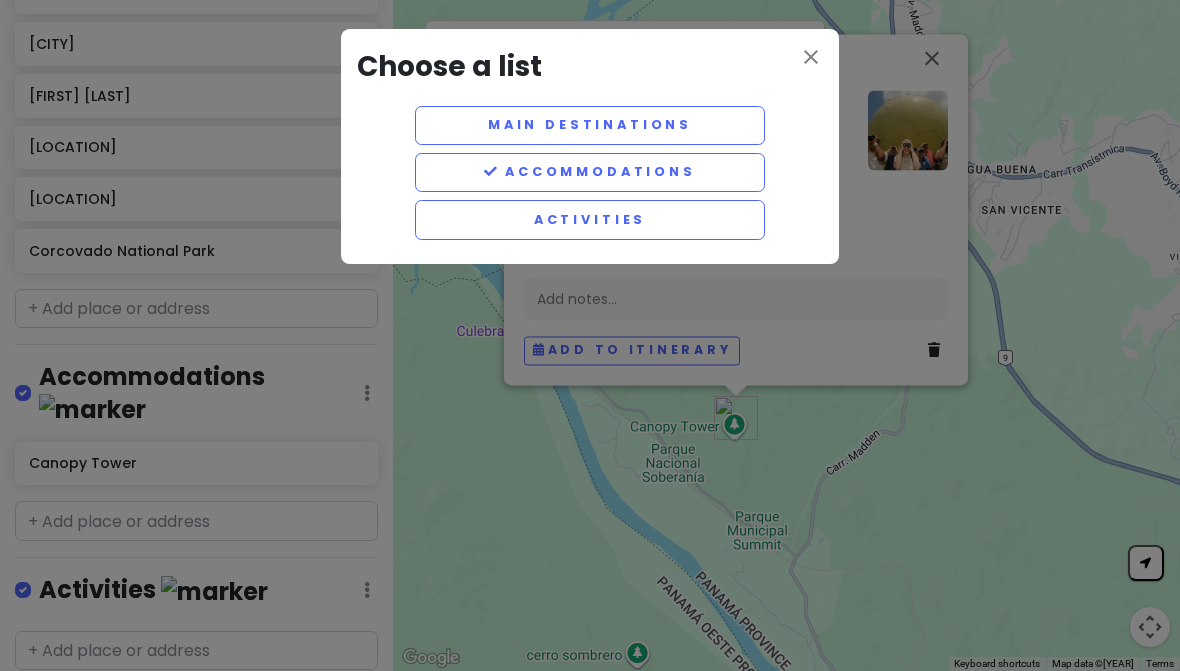 click on "Activities" at bounding box center (590, 219) 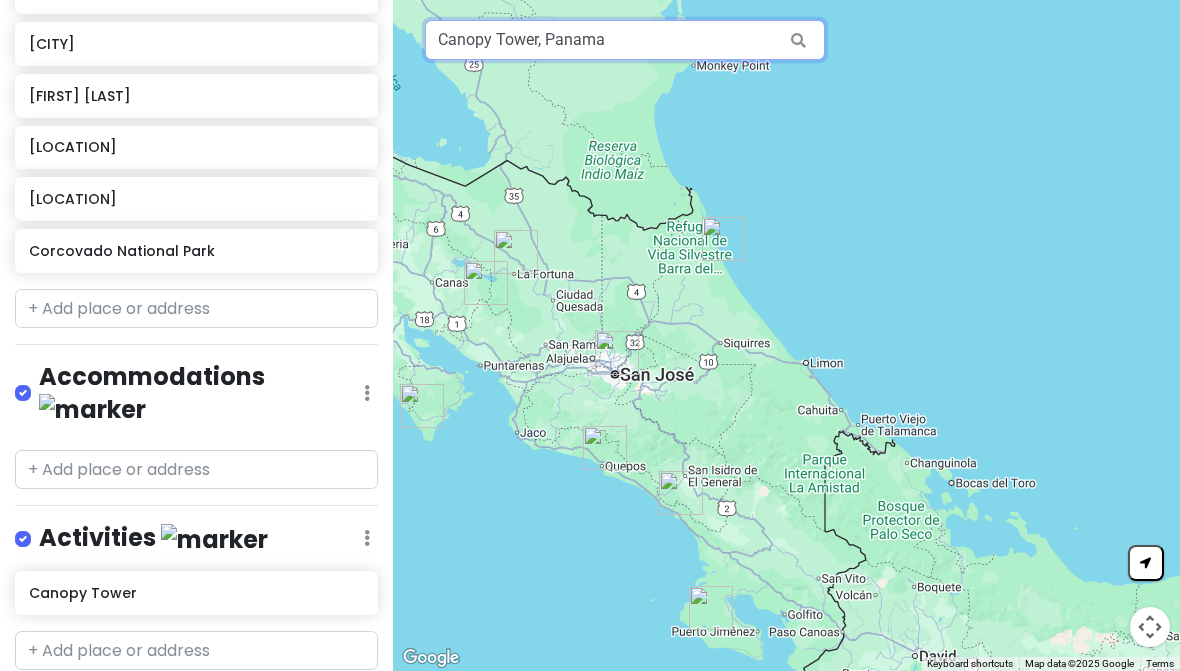 click on "Canopy Tower, Panama" at bounding box center [625, 40] 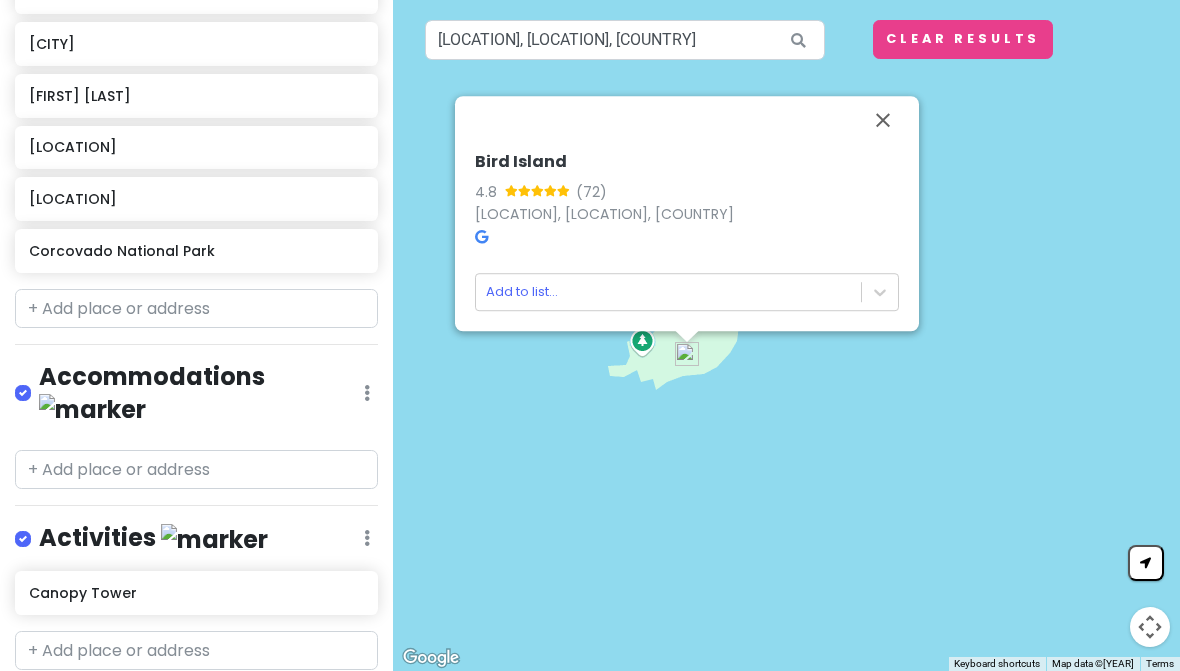 click on "[LOCATION], [LOCATION], [COUNTRY]" at bounding box center (604, 214) 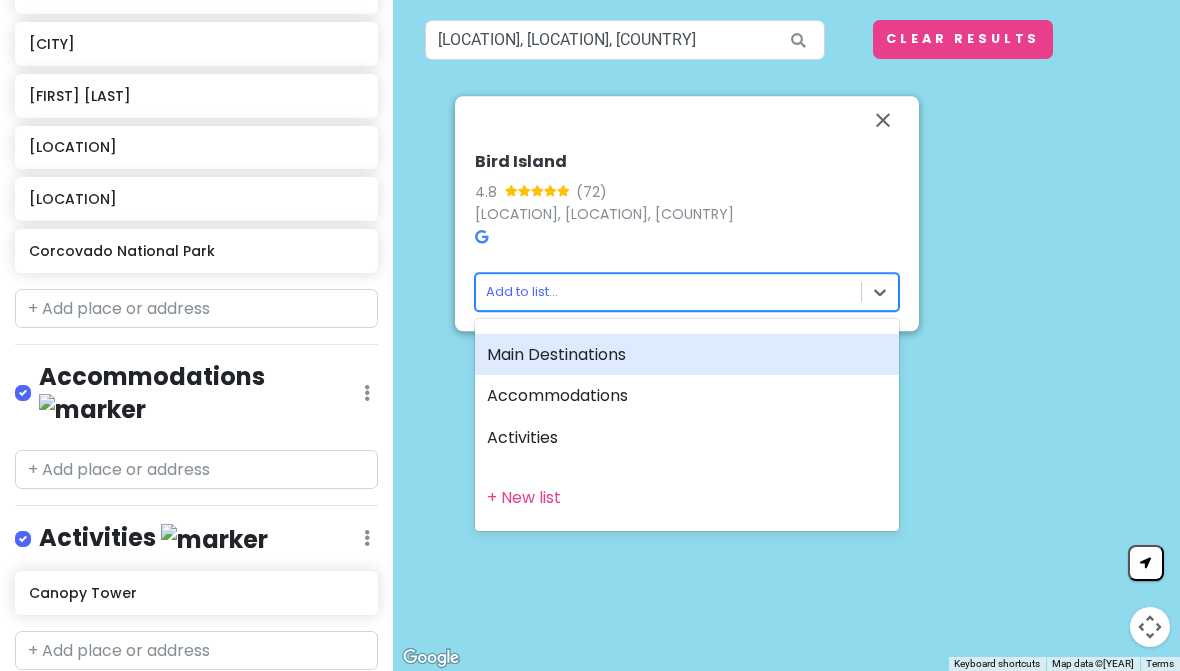 click on "Activities" at bounding box center (687, 438) 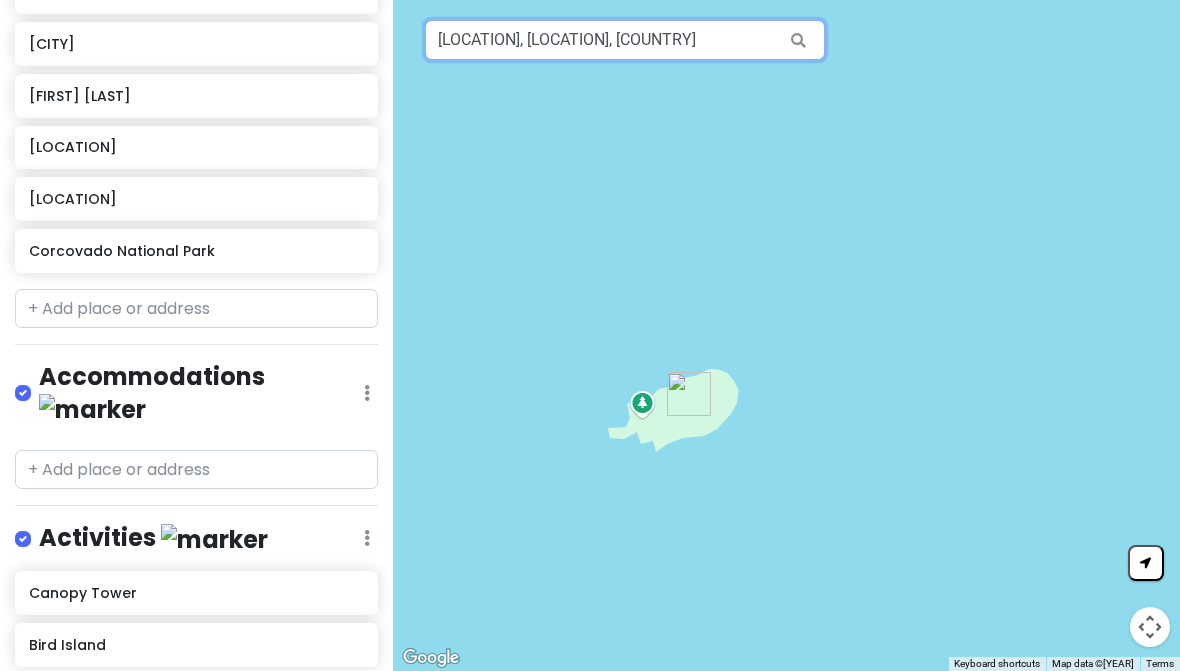 click on "[LOCATION], [LOCATION], [COUNTRY]" at bounding box center [625, 40] 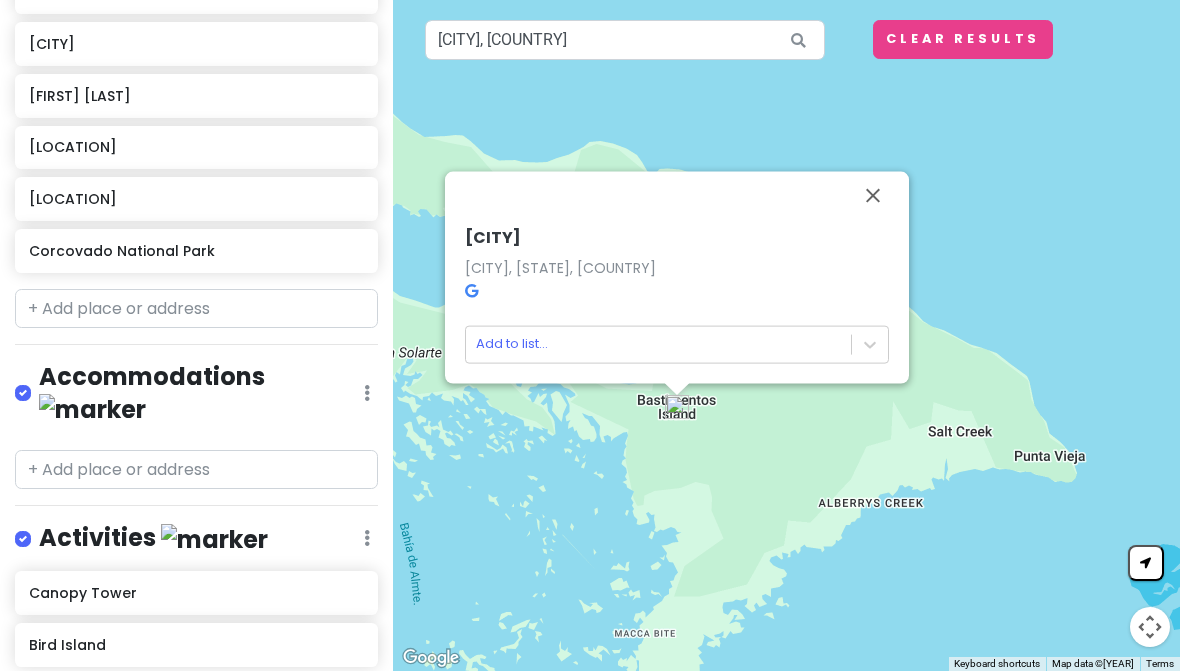 click on "[CITY], [STATE], [COUNTRY]" at bounding box center (560, 267) 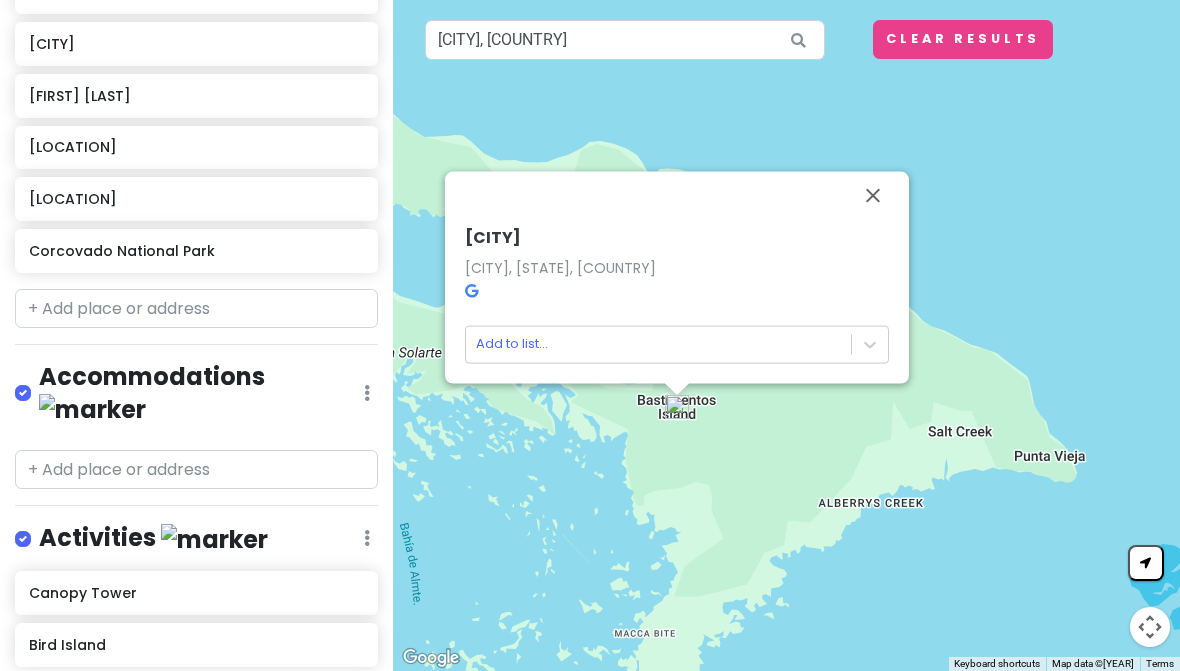 click on "[LOCATION] Island [LOCATION] Island, [LOCATION] Province, [COUNTRY] Add to list..." at bounding box center [677, 295] 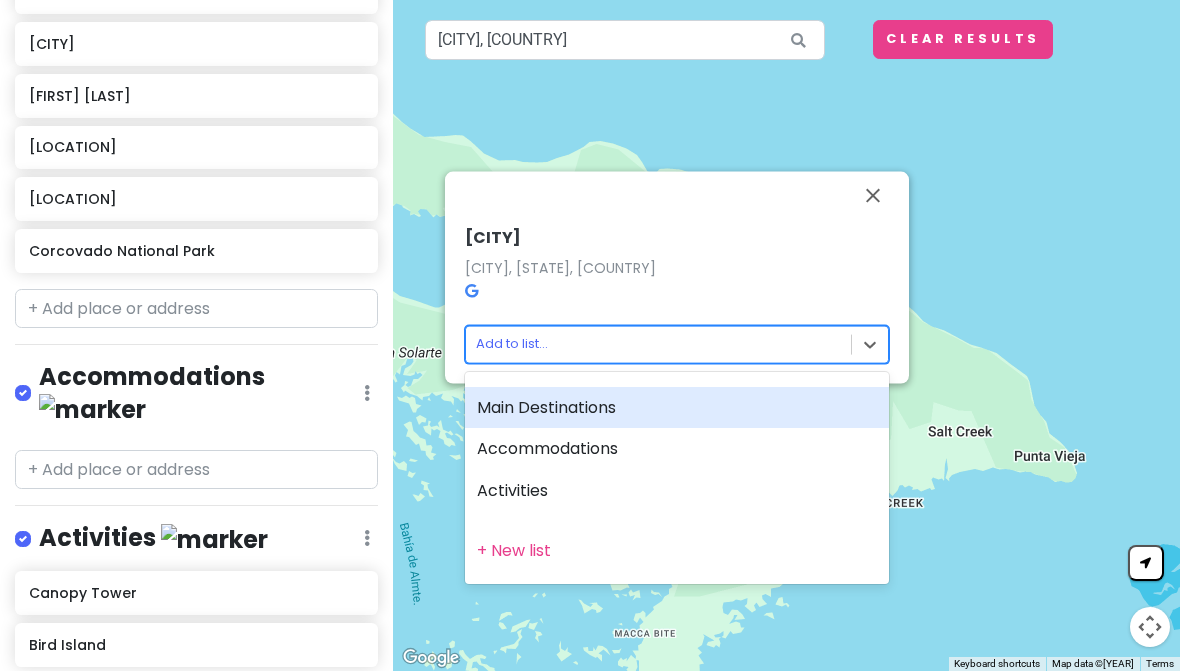 click on "Main Destinations" at bounding box center [677, 408] 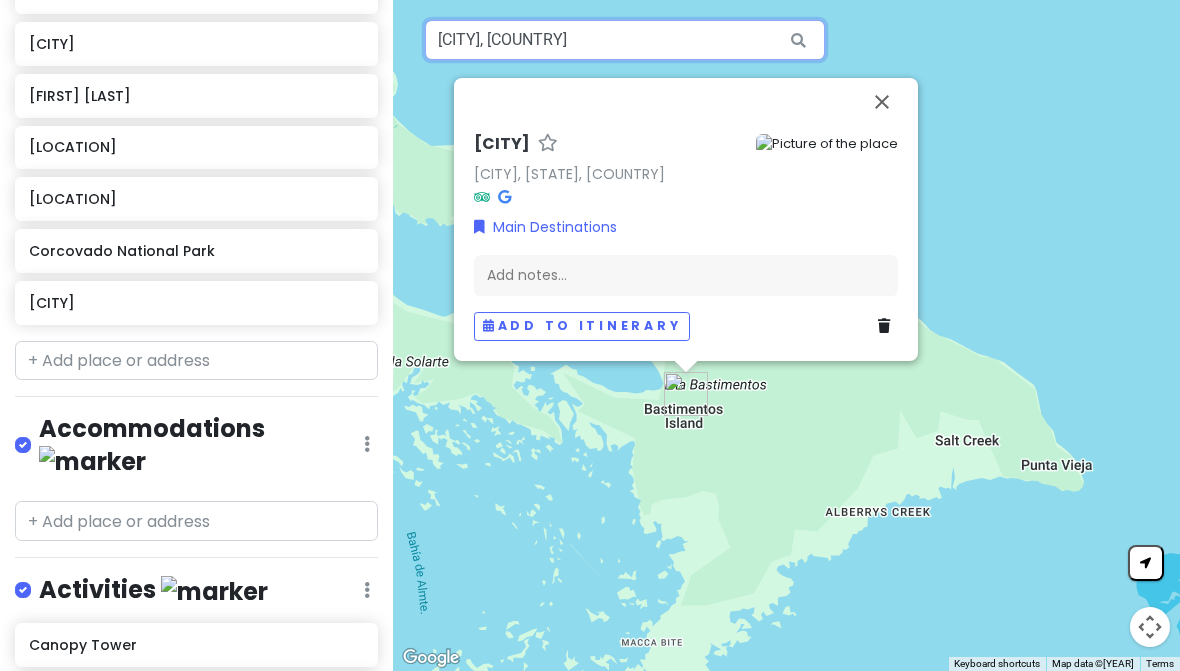 click on "[CITY], [COUNTRY]" at bounding box center (625, 40) 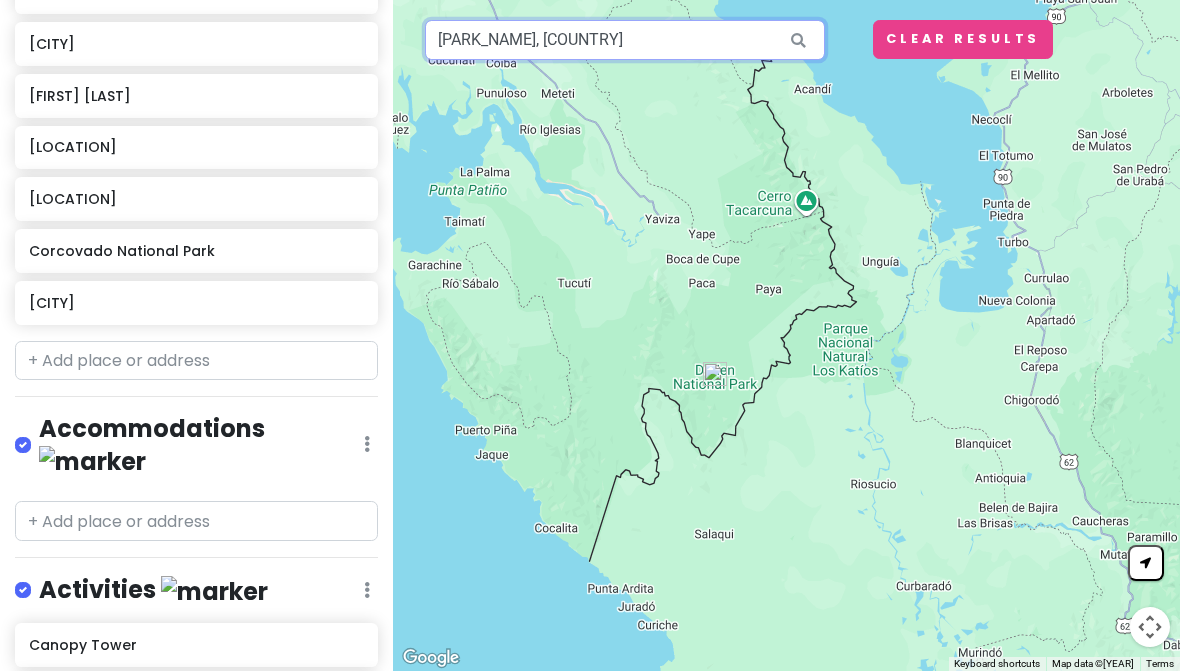click on "[PARK_NAME], [COUNTRY]" at bounding box center (625, 40) 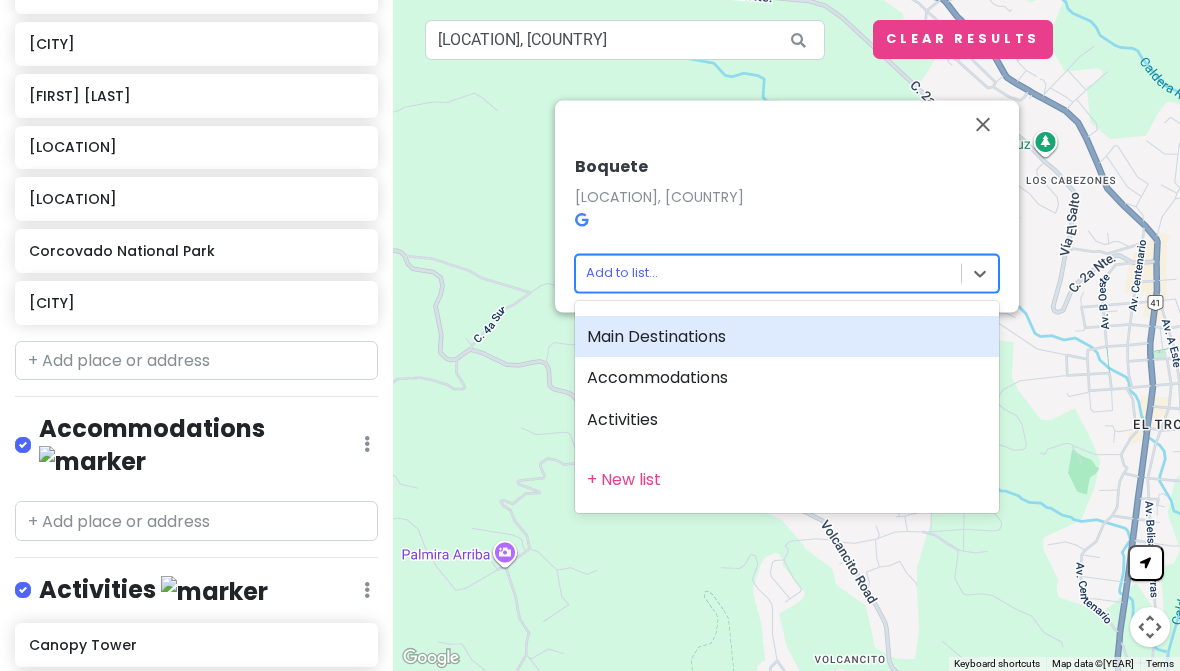 click on "Main Destinations" at bounding box center (787, 337) 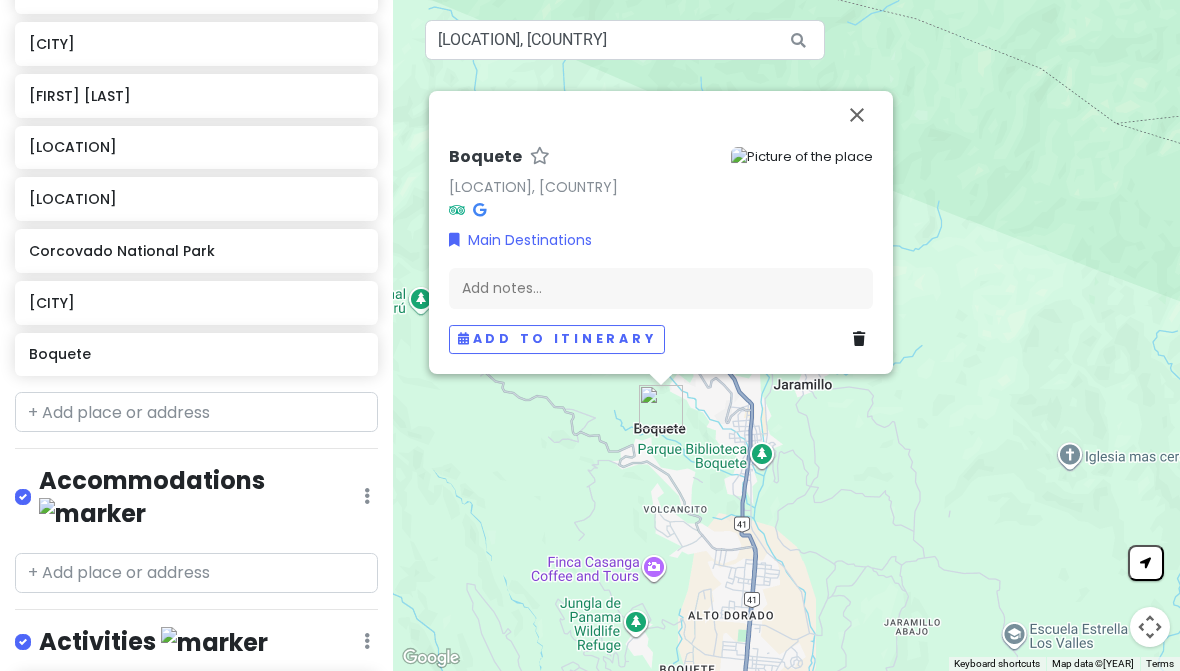 click at bounding box center (857, 115) 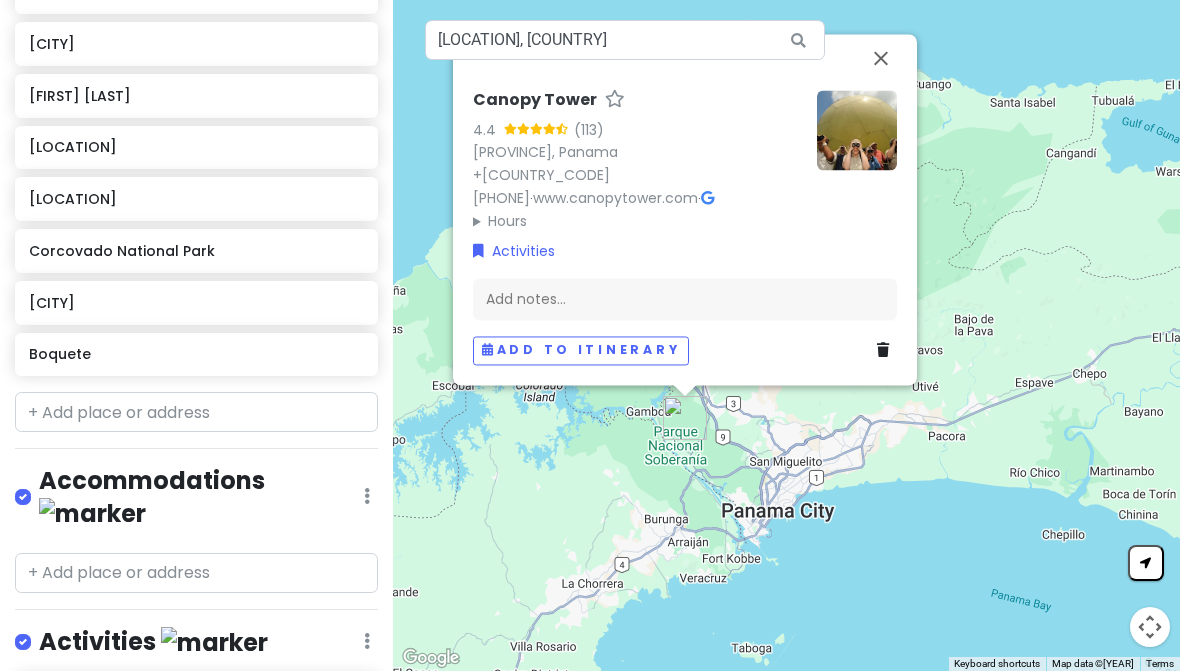 click at bounding box center [881, 58] 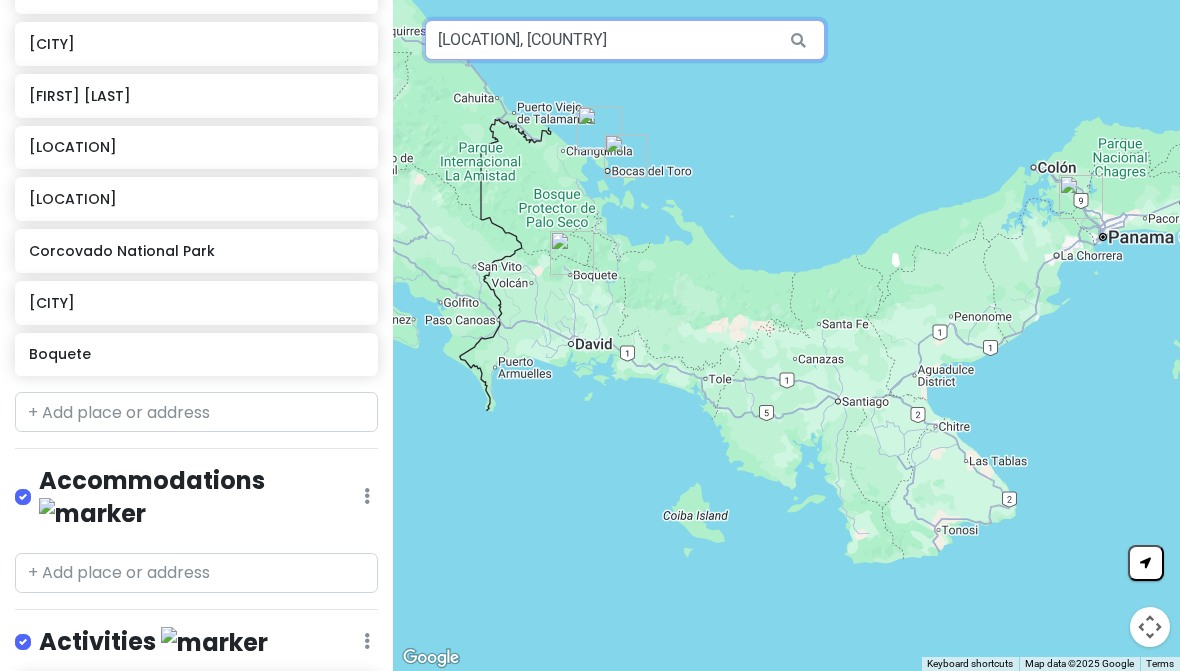 click on "[LOCATION], [COUNTRY]" at bounding box center [625, 40] 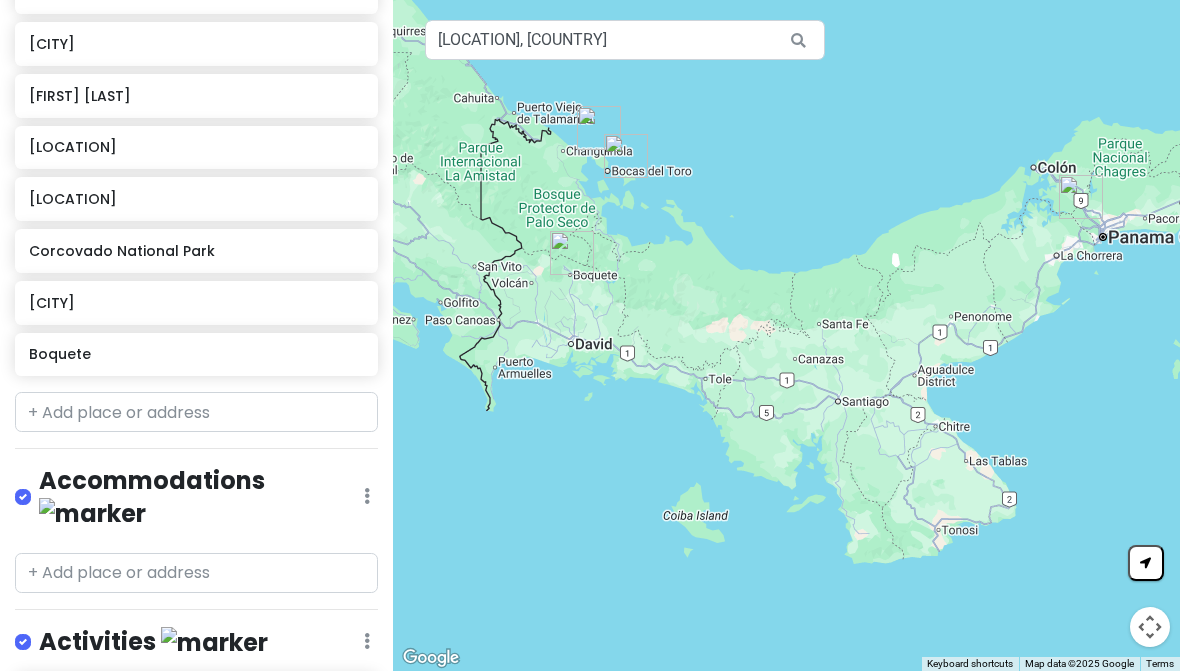 click on "To navigate, press the arrow keys." at bounding box center (786, 335) 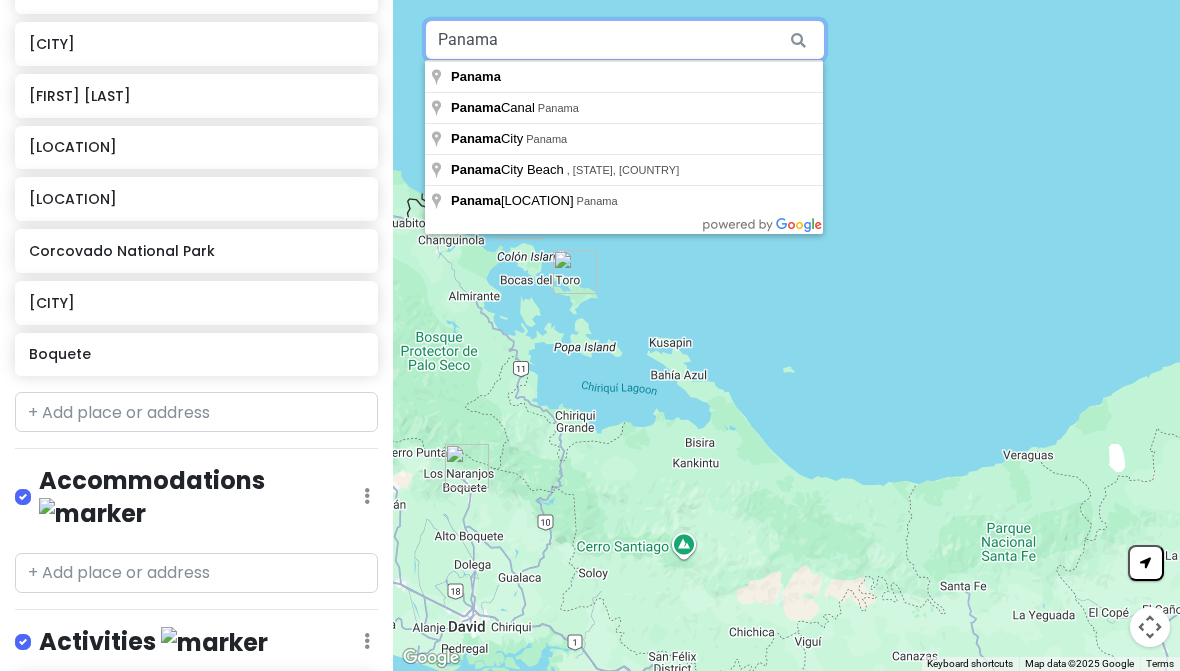 type on "Panama" 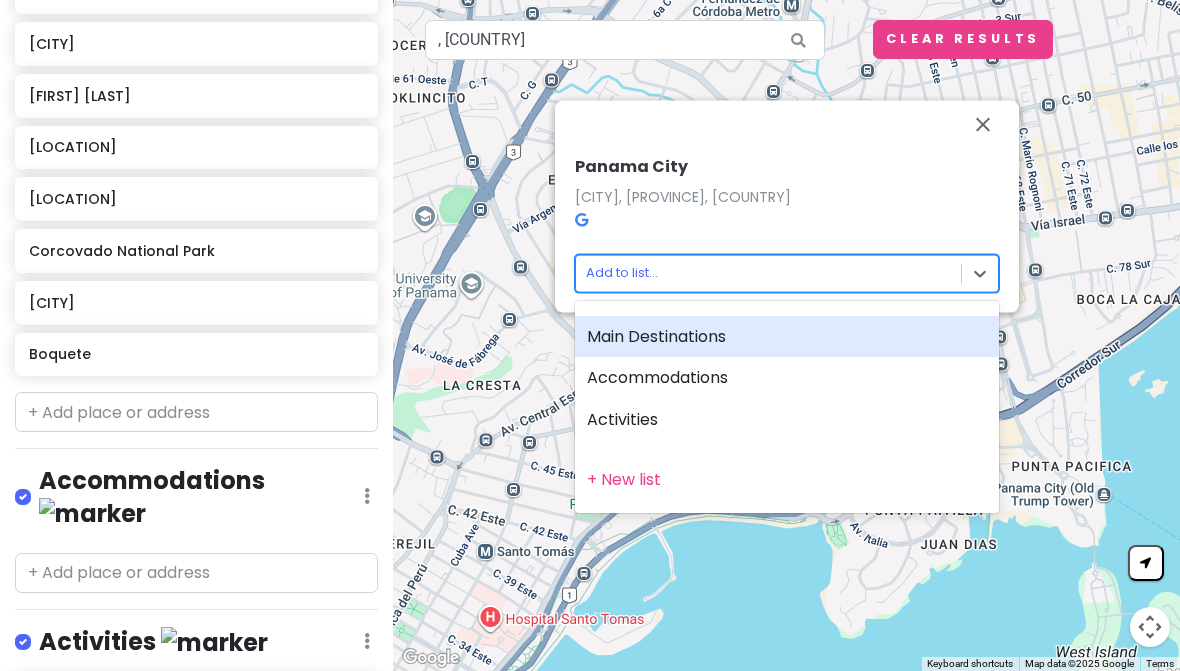 click on "Main Destinations" at bounding box center (787, 337) 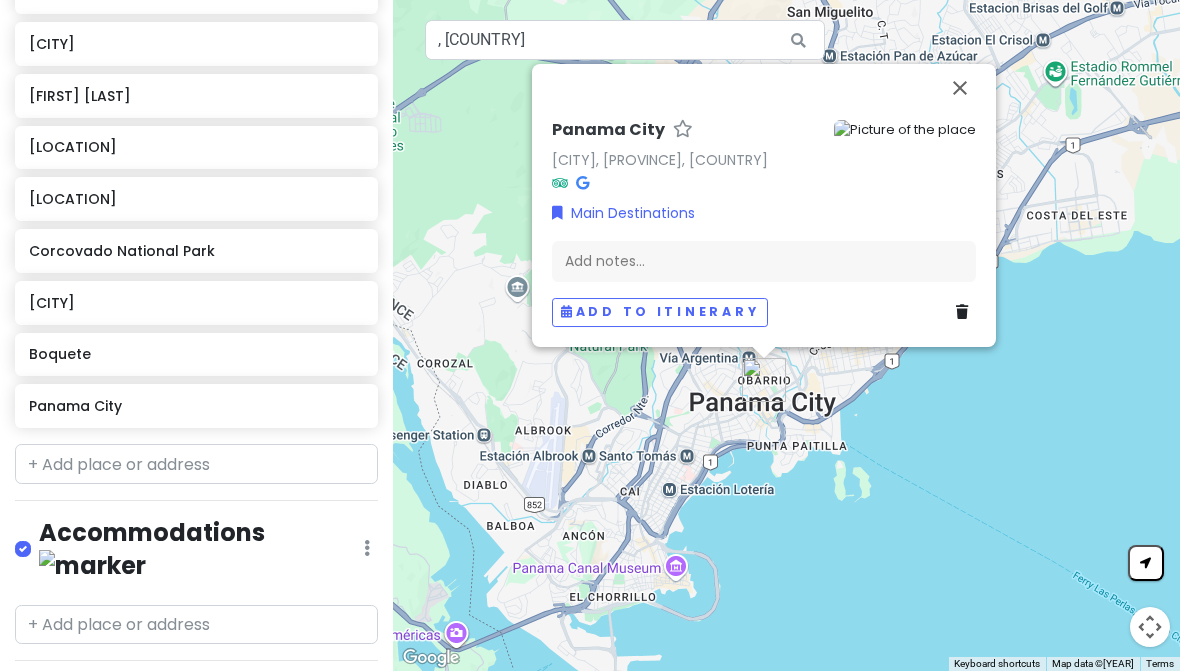 click at bounding box center (960, 88) 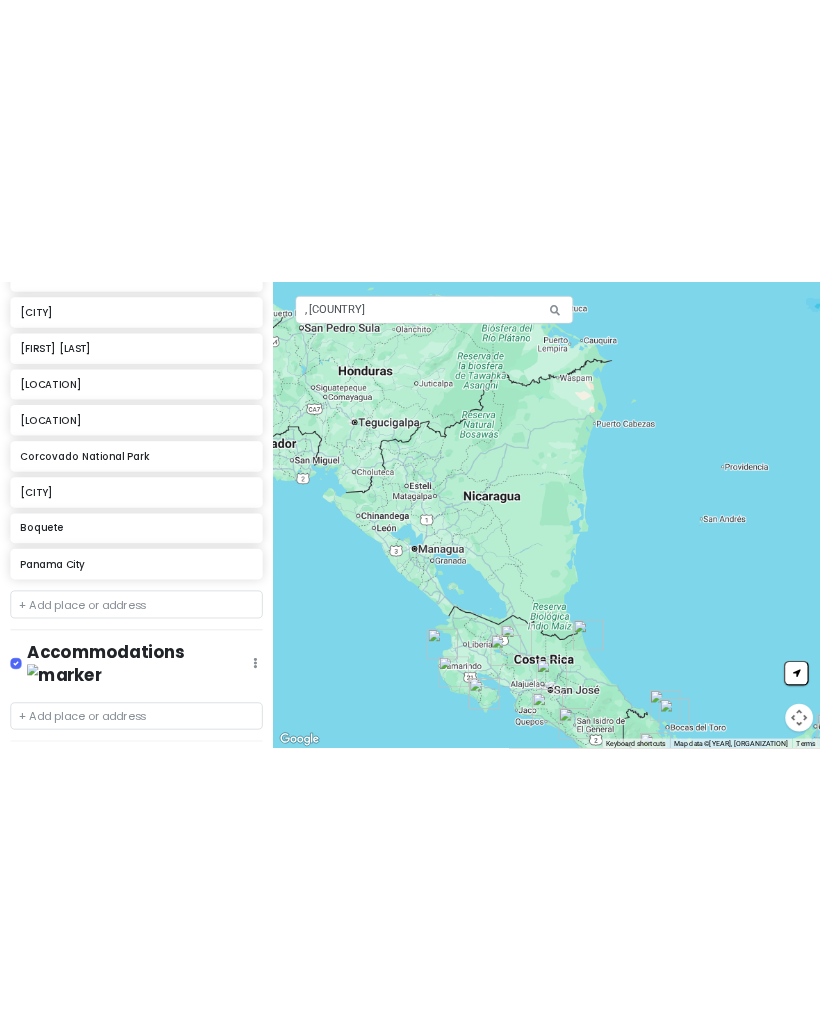 scroll, scrollTop: 464, scrollLeft: 0, axis: vertical 